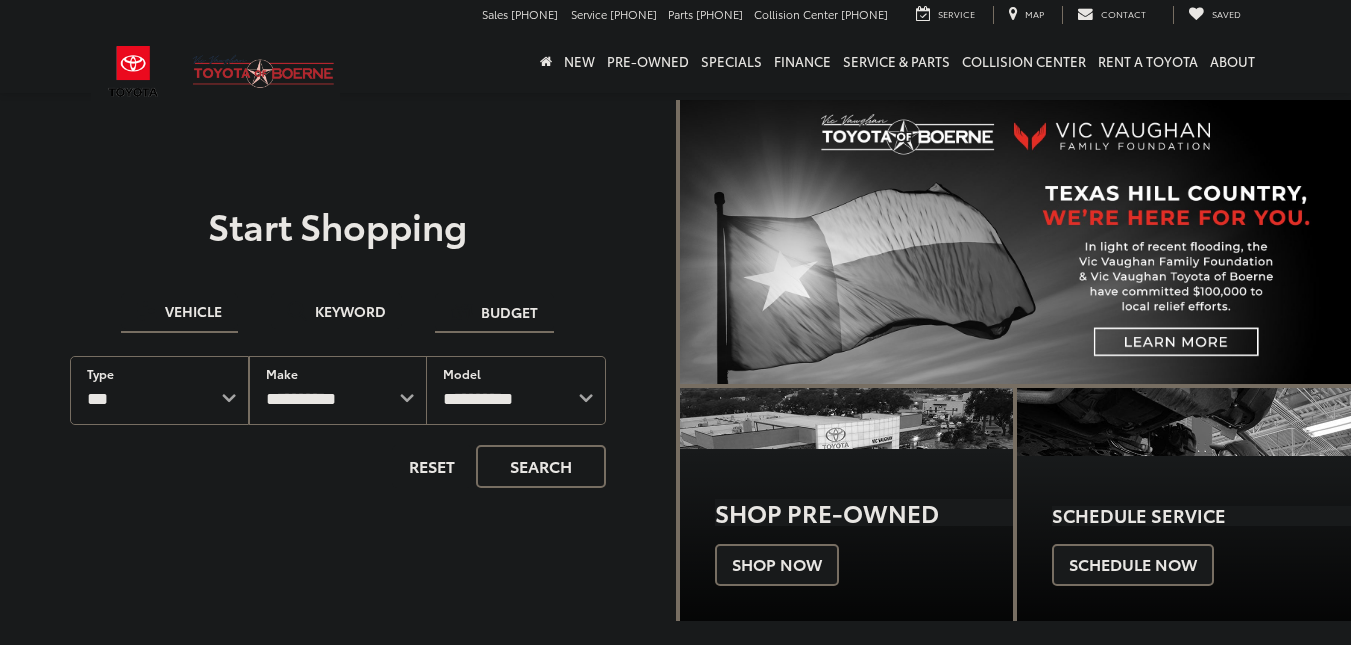 scroll, scrollTop: 0, scrollLeft: 0, axis: both 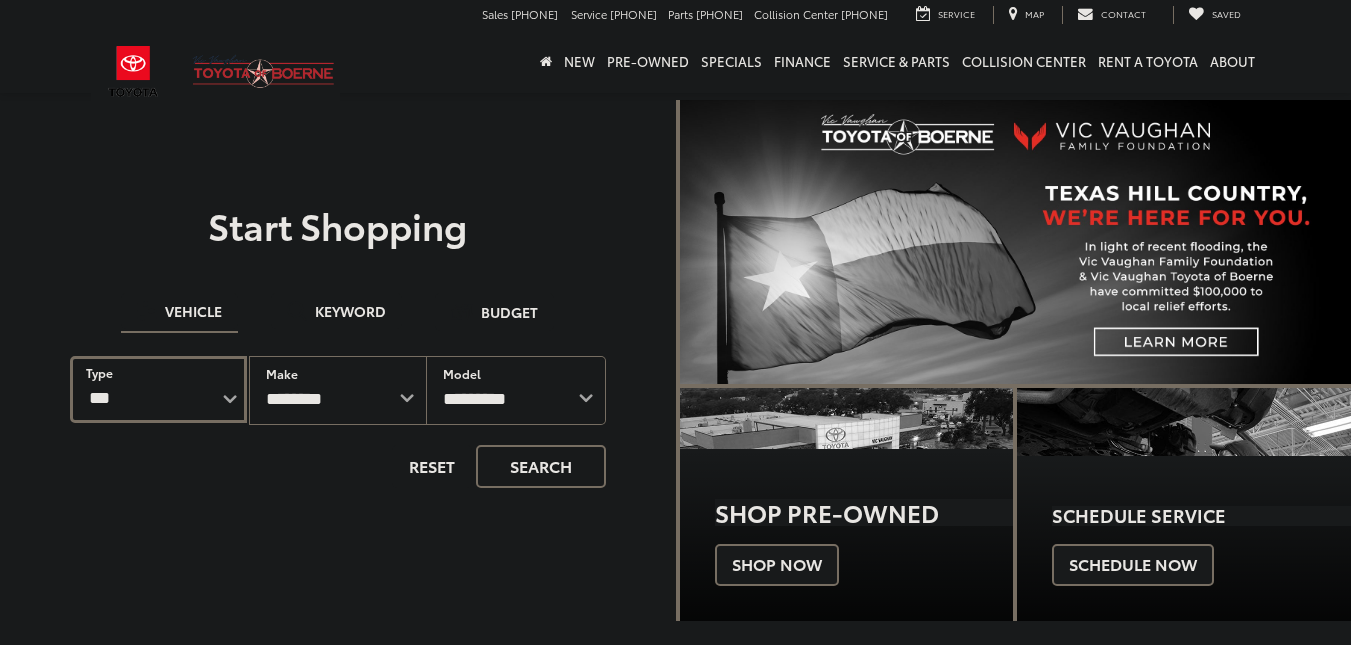 click on "***
***
****
*********" at bounding box center (158, 389) 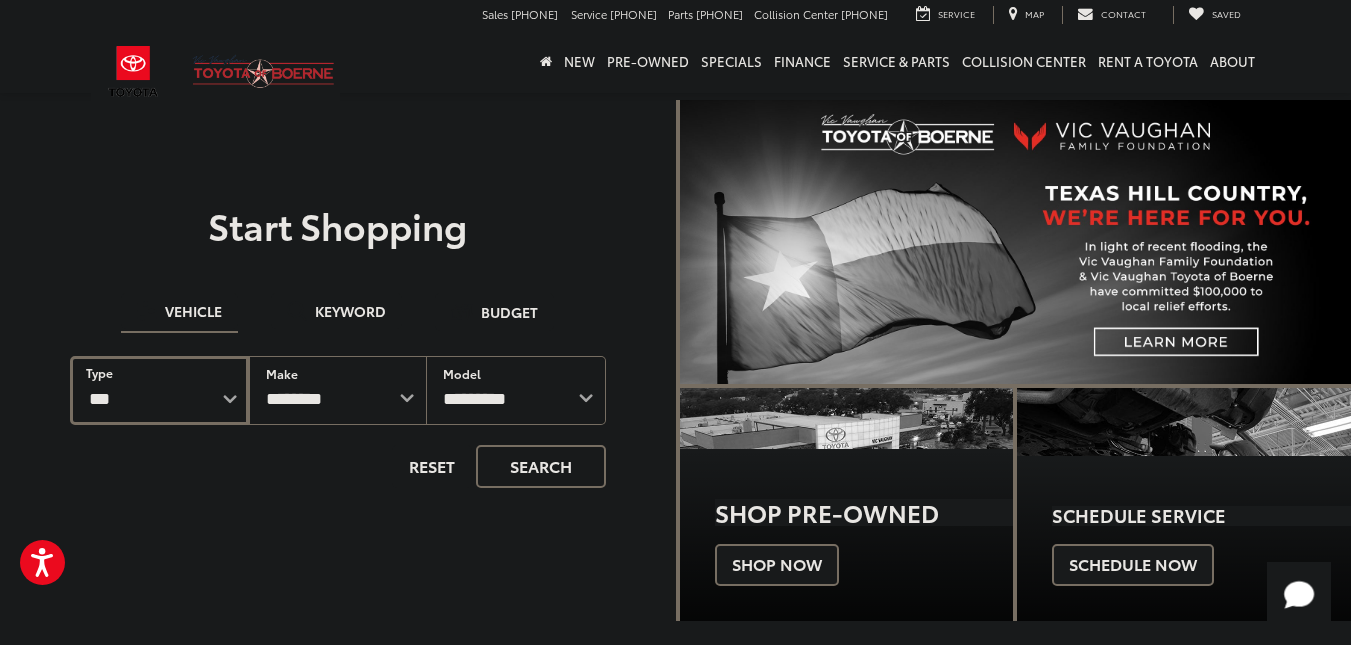select on "******" 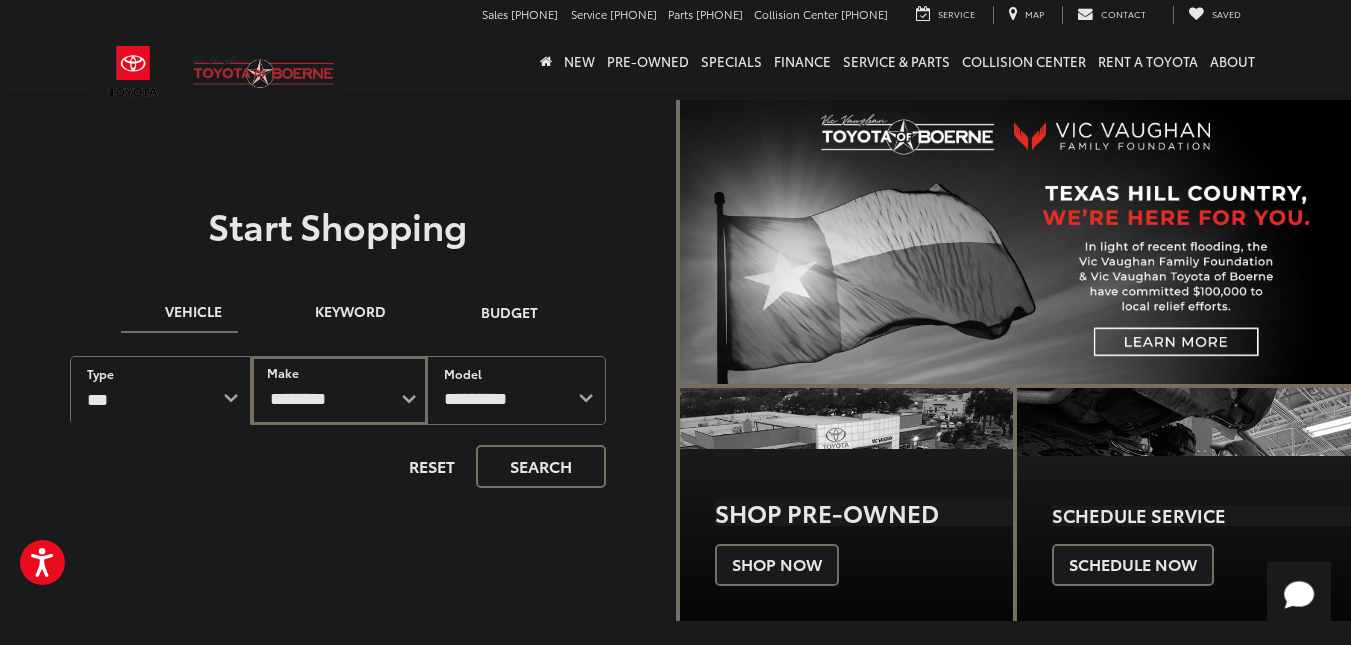 click on "**********" at bounding box center (340, 390) 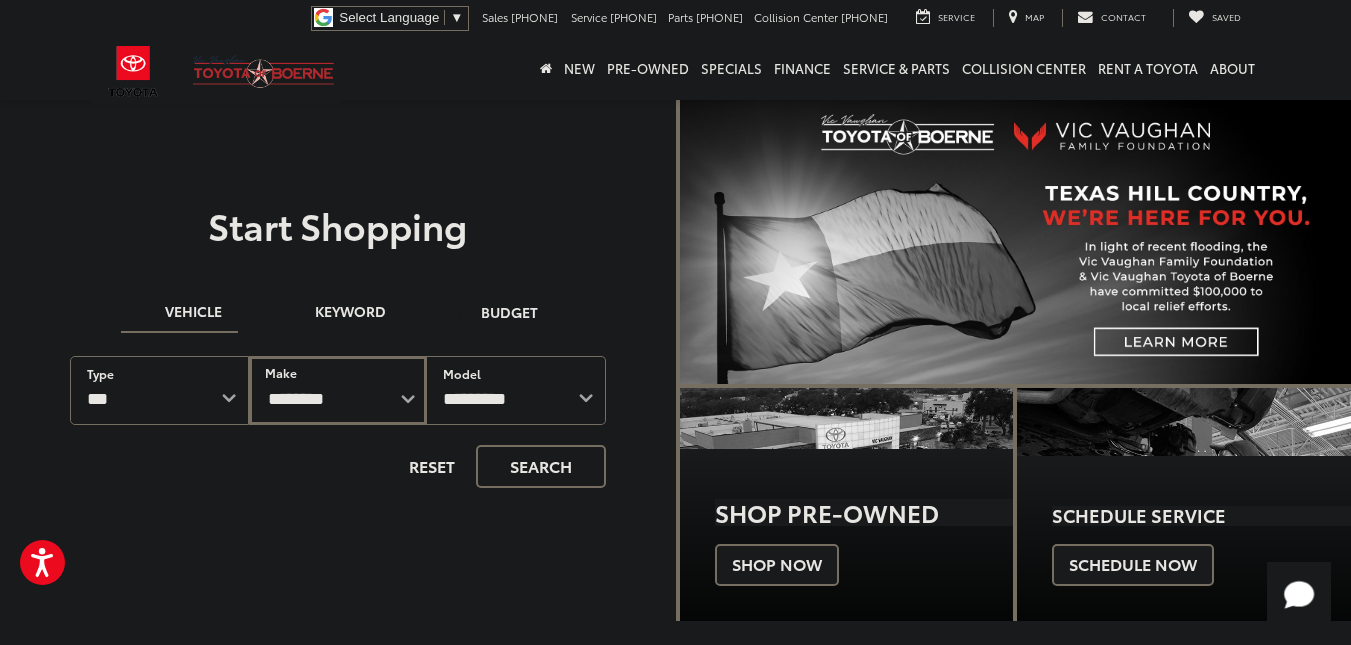 select on "******" 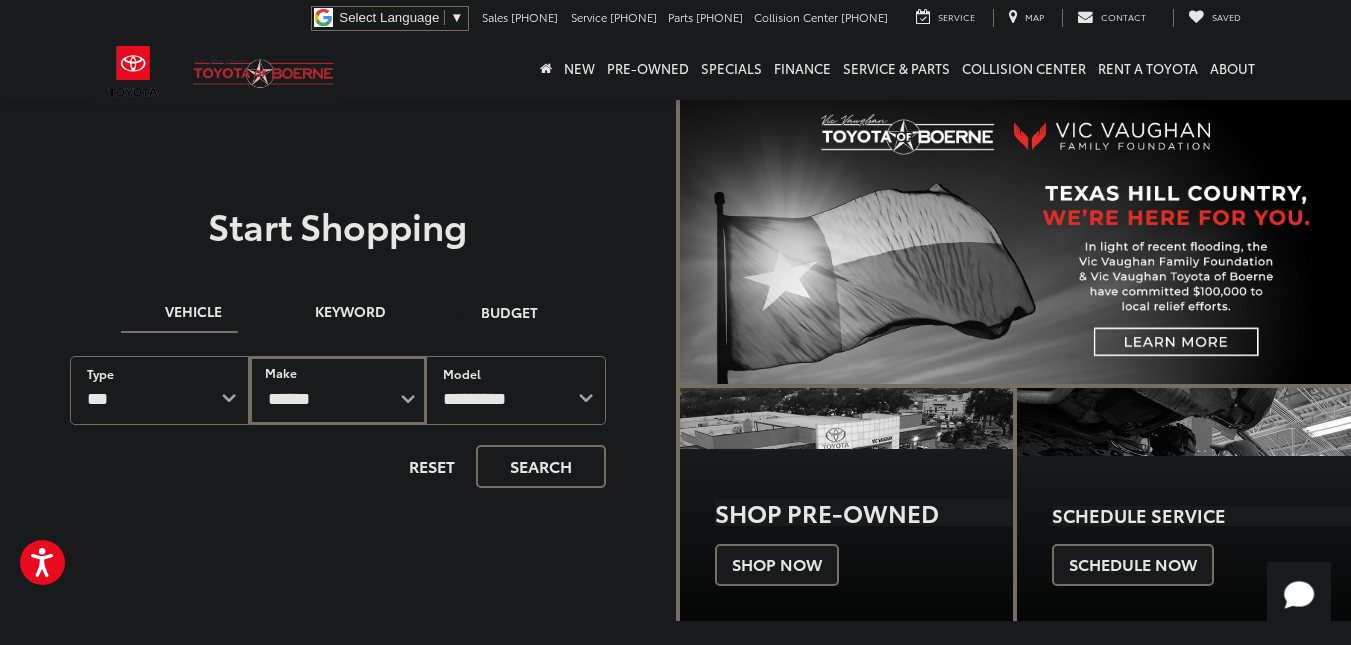 click on "**********" at bounding box center (338, 390) 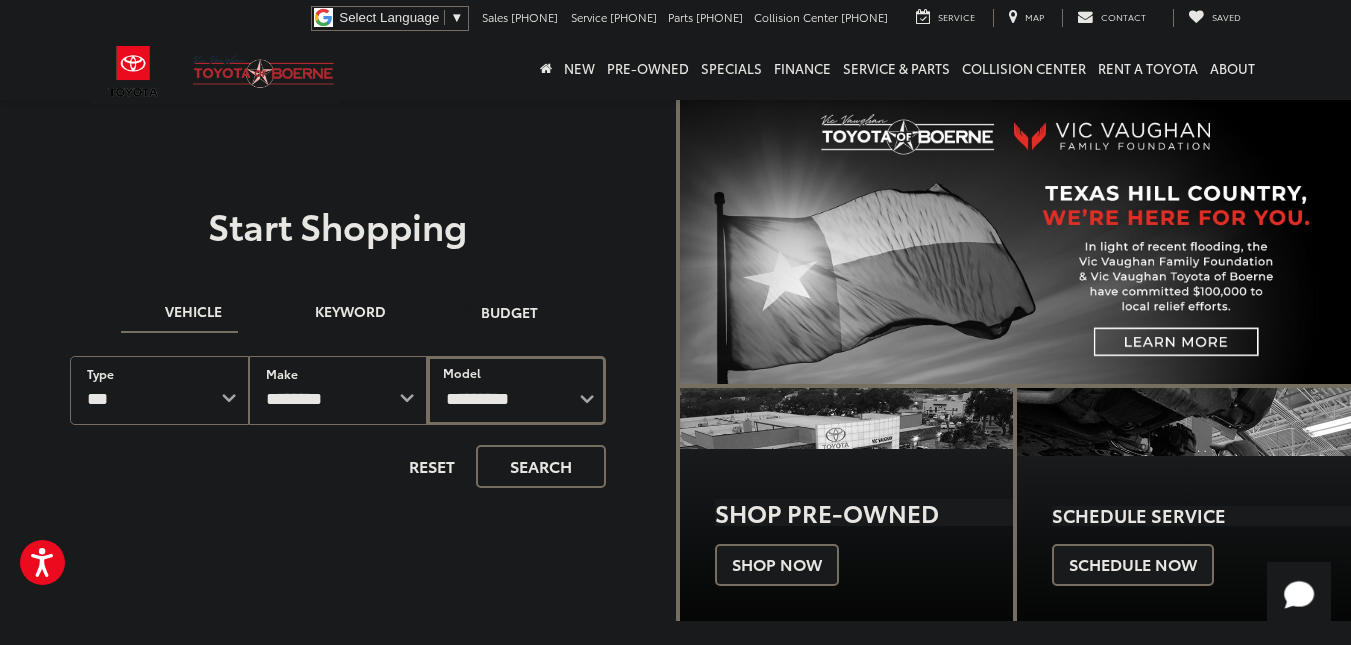 click on "**********" at bounding box center (516, 390) 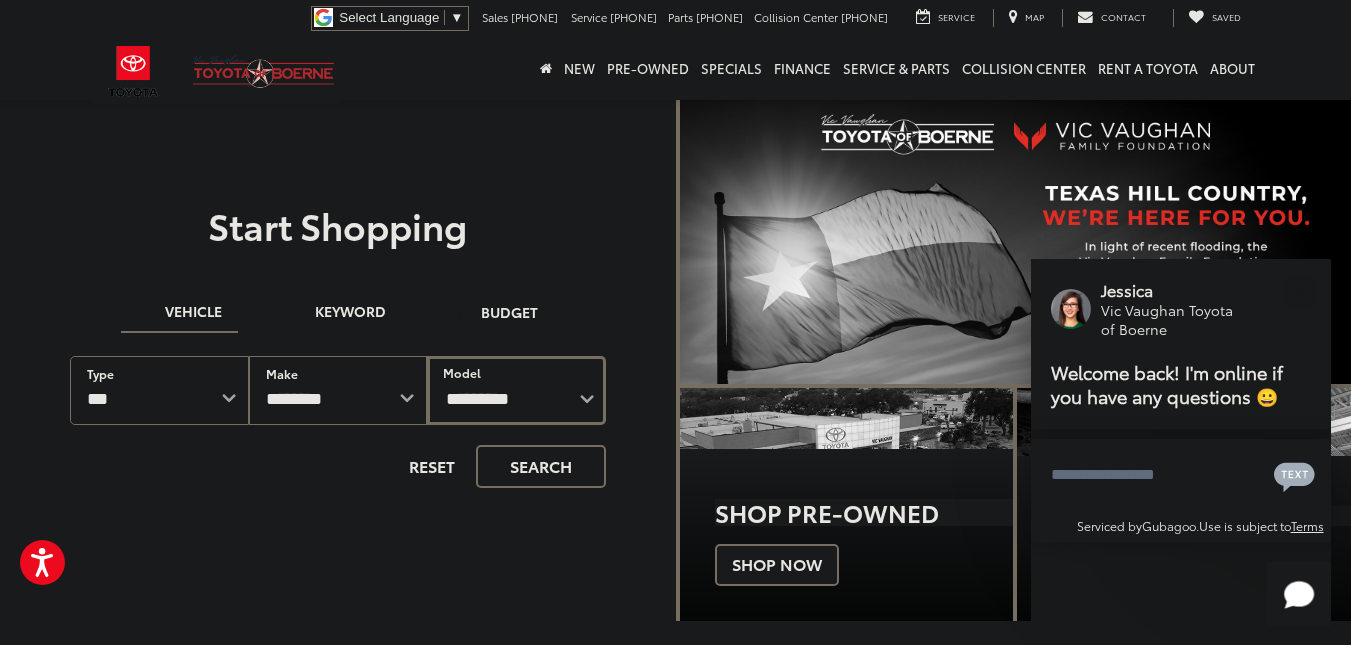 select on "**********" 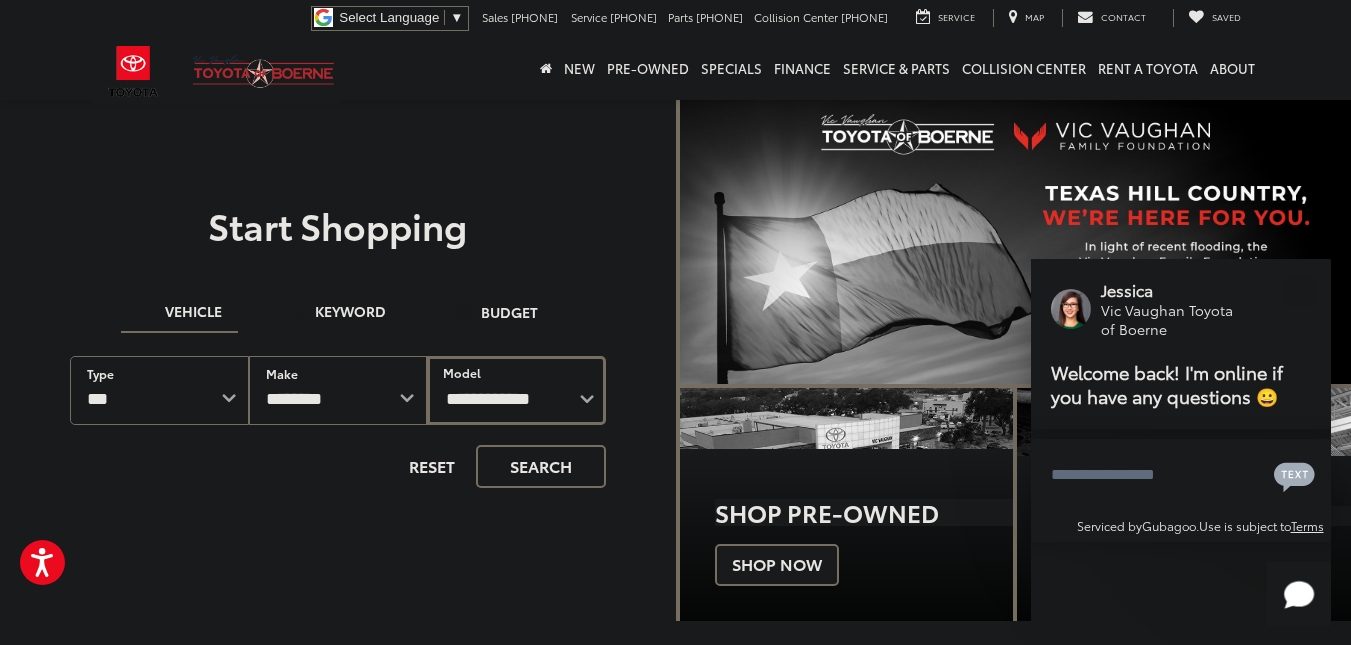 click on "**********" at bounding box center [516, 390] 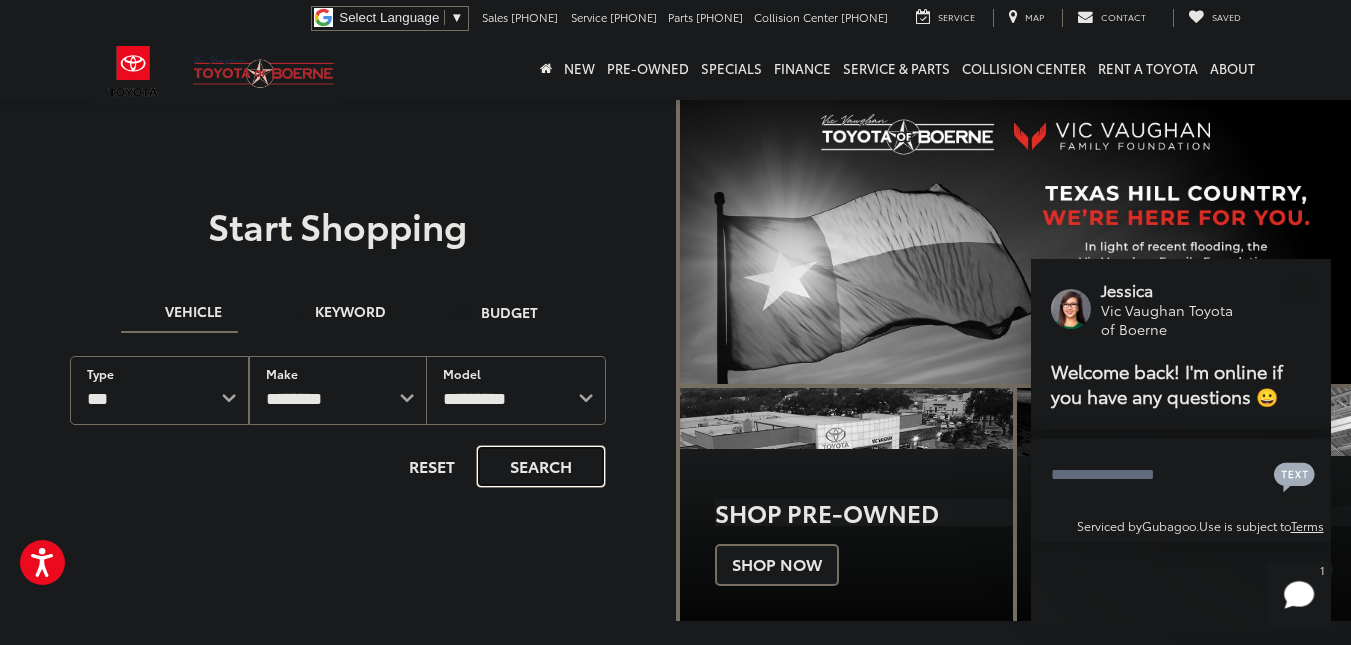 click on "Search" at bounding box center [541, 466] 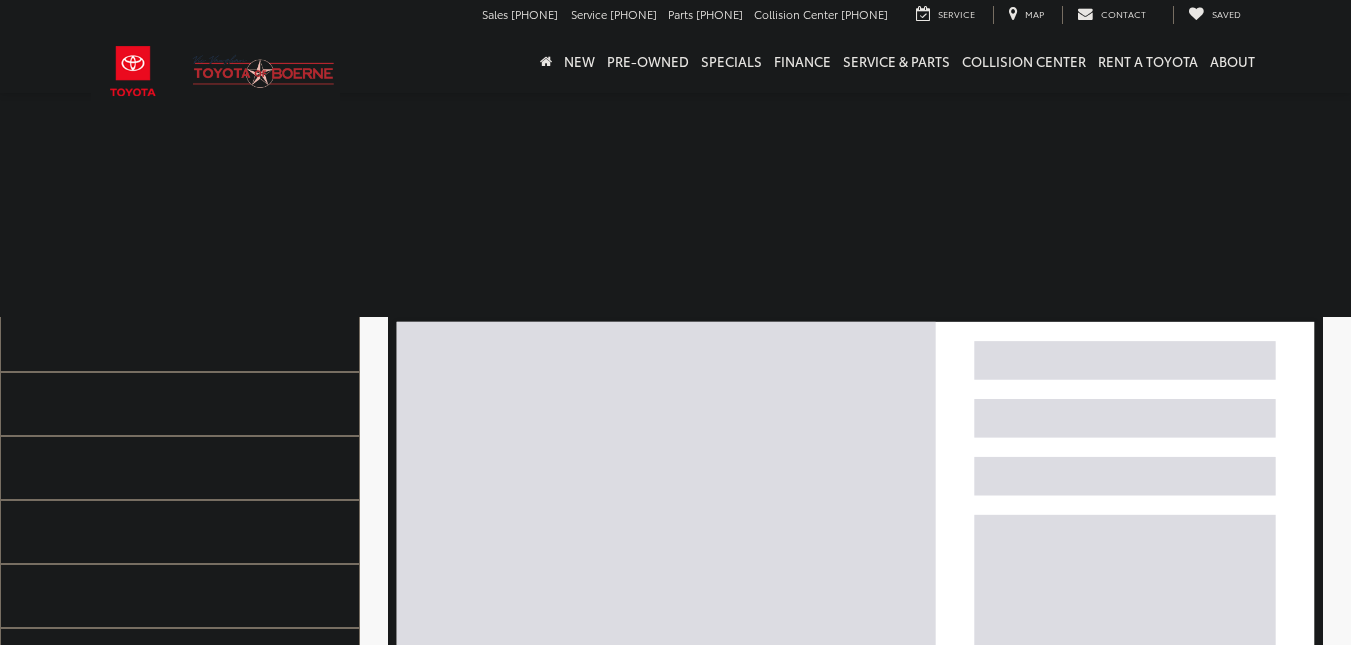 scroll, scrollTop: 0, scrollLeft: 0, axis: both 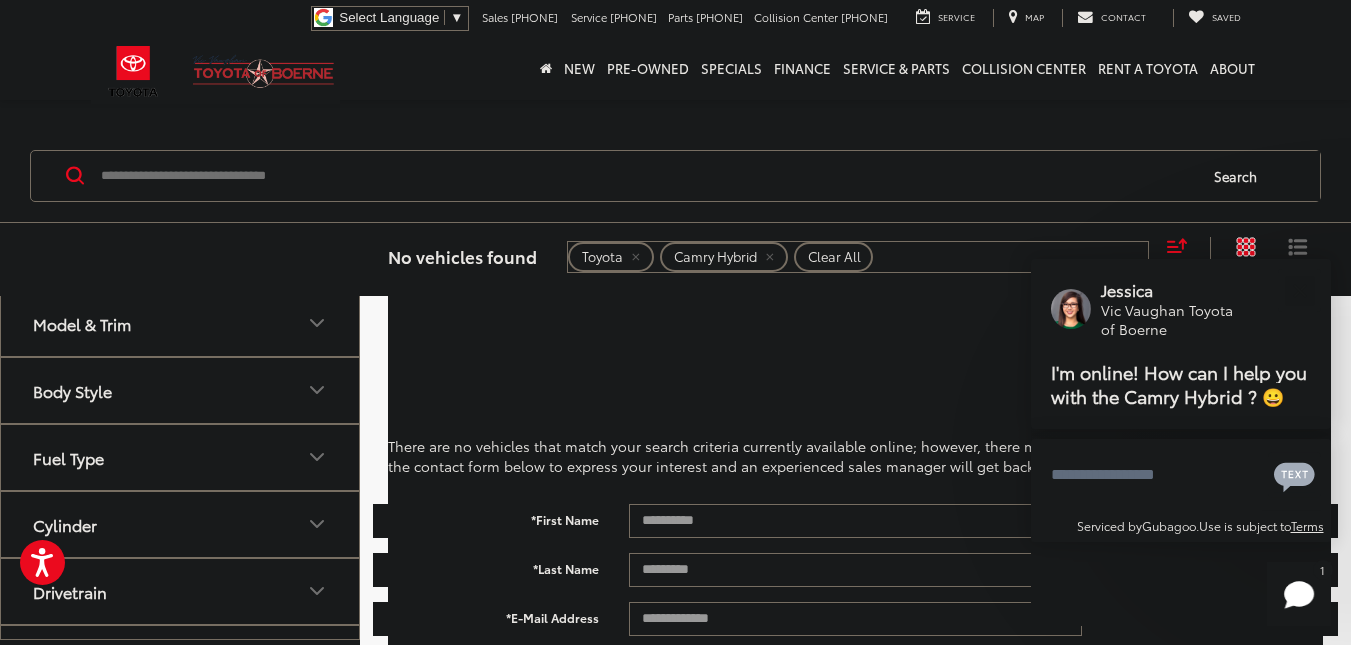 click on "Camry Hybrid" at bounding box center (715, 257) 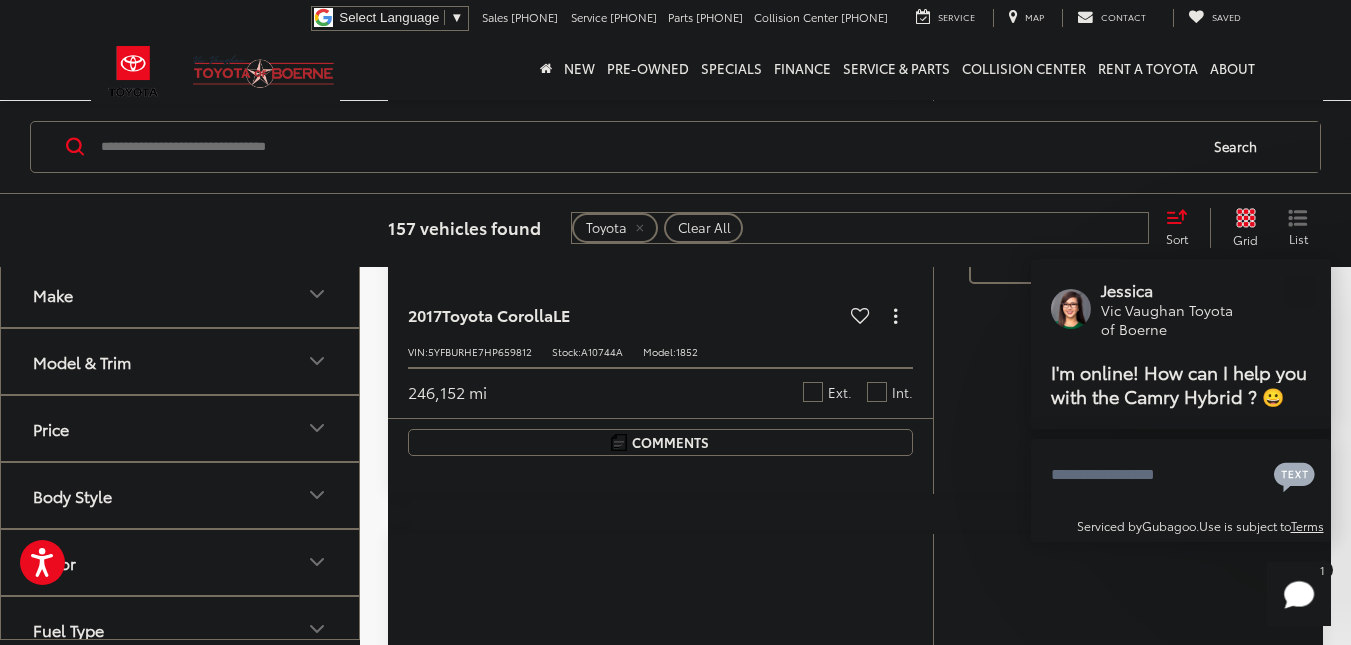 scroll, scrollTop: 498, scrollLeft: 0, axis: vertical 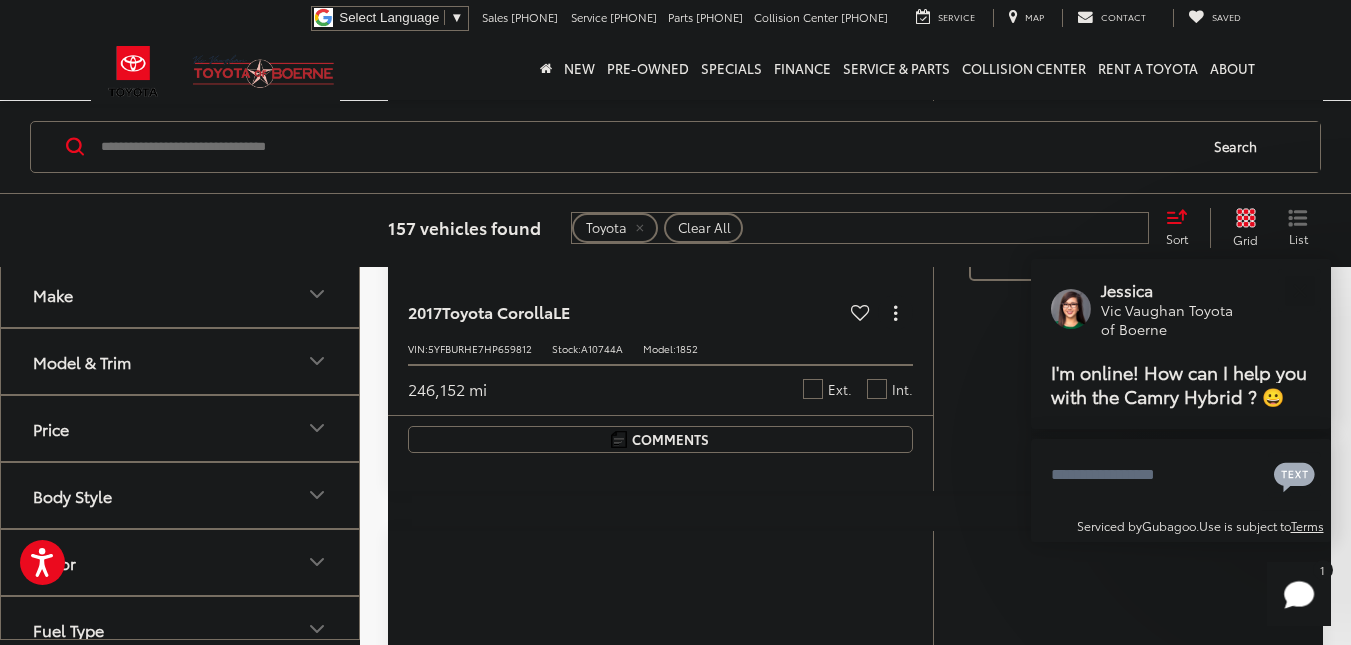 click on "Make" at bounding box center [53, 293] 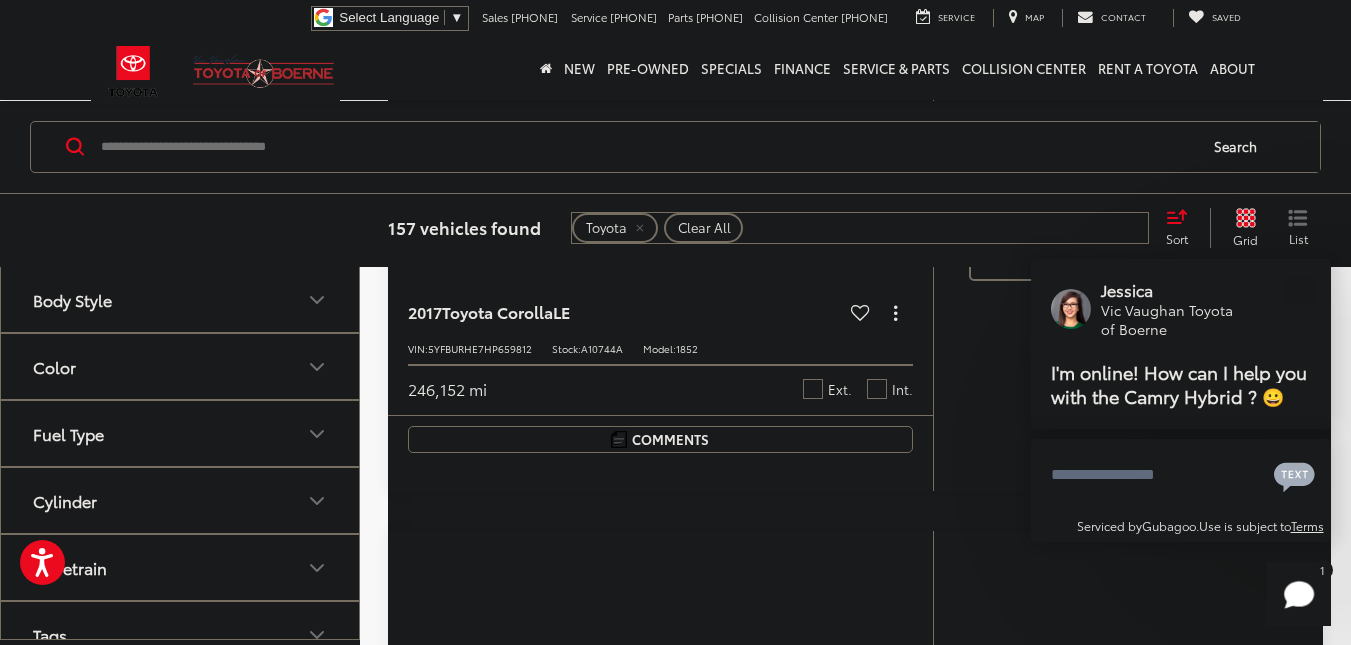 scroll, scrollTop: 731, scrollLeft: 0, axis: vertical 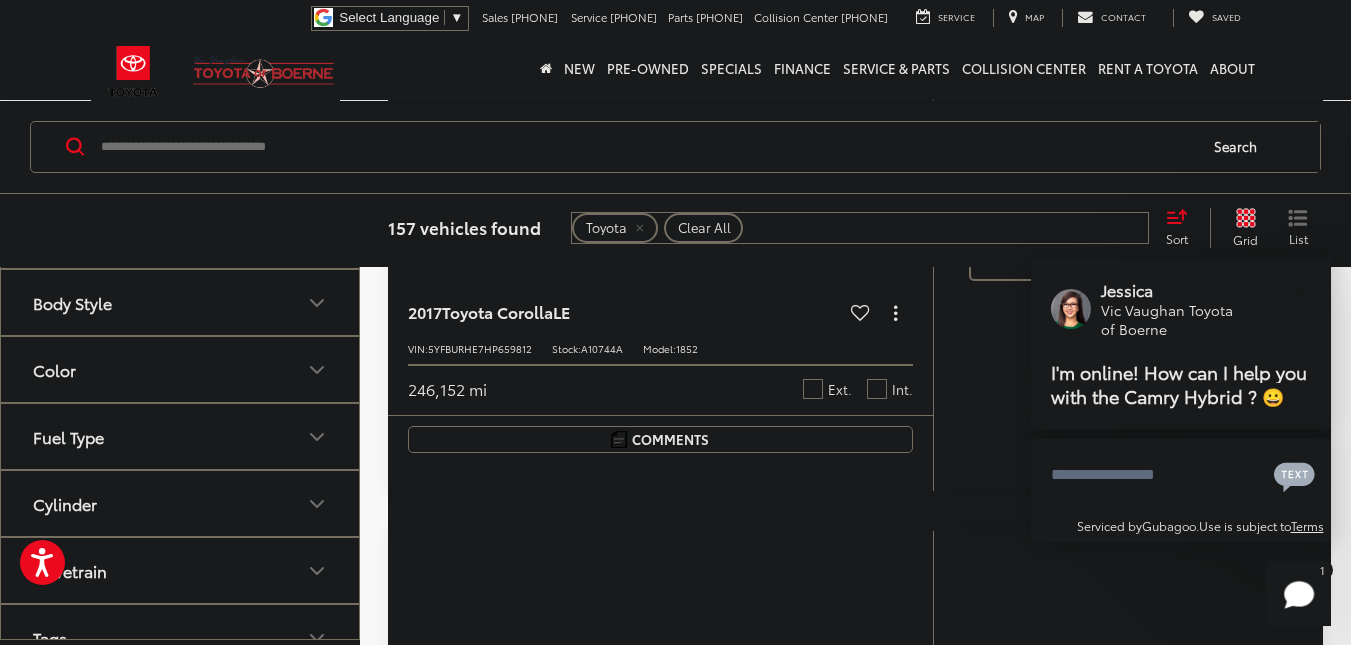 click on "Toyota   (157)" at bounding box center [90, 84] 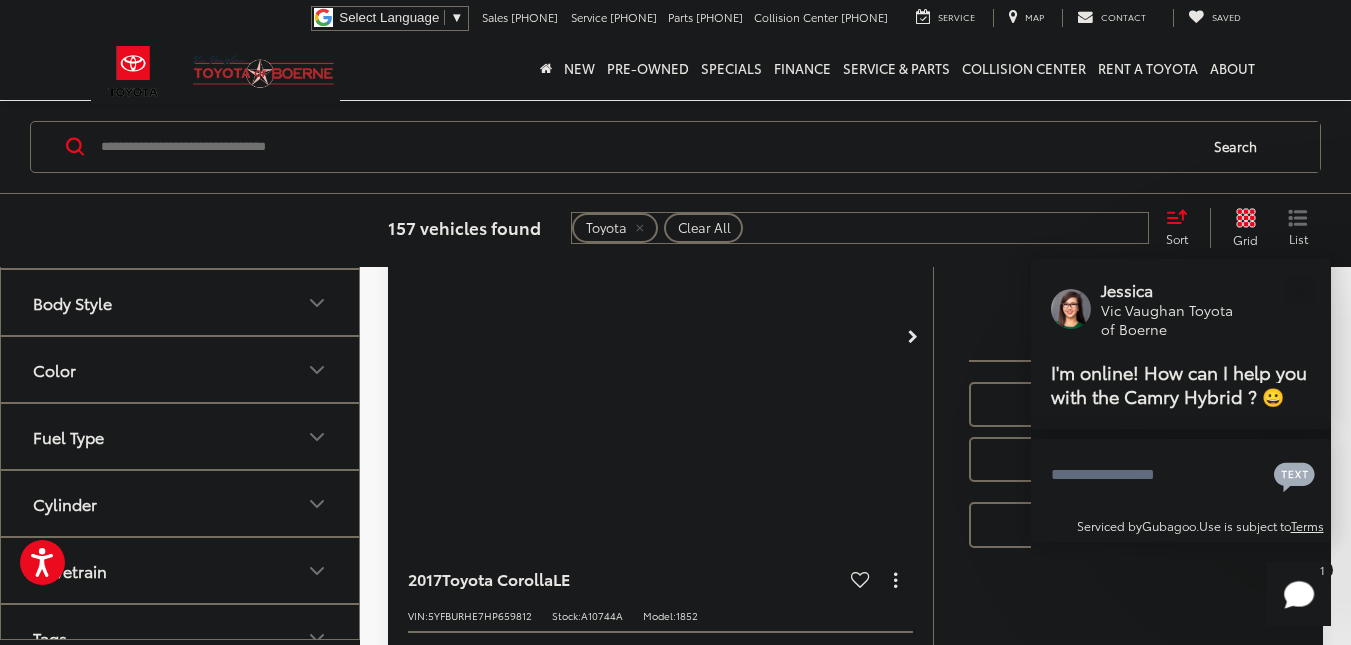 scroll, scrollTop: 98, scrollLeft: 0, axis: vertical 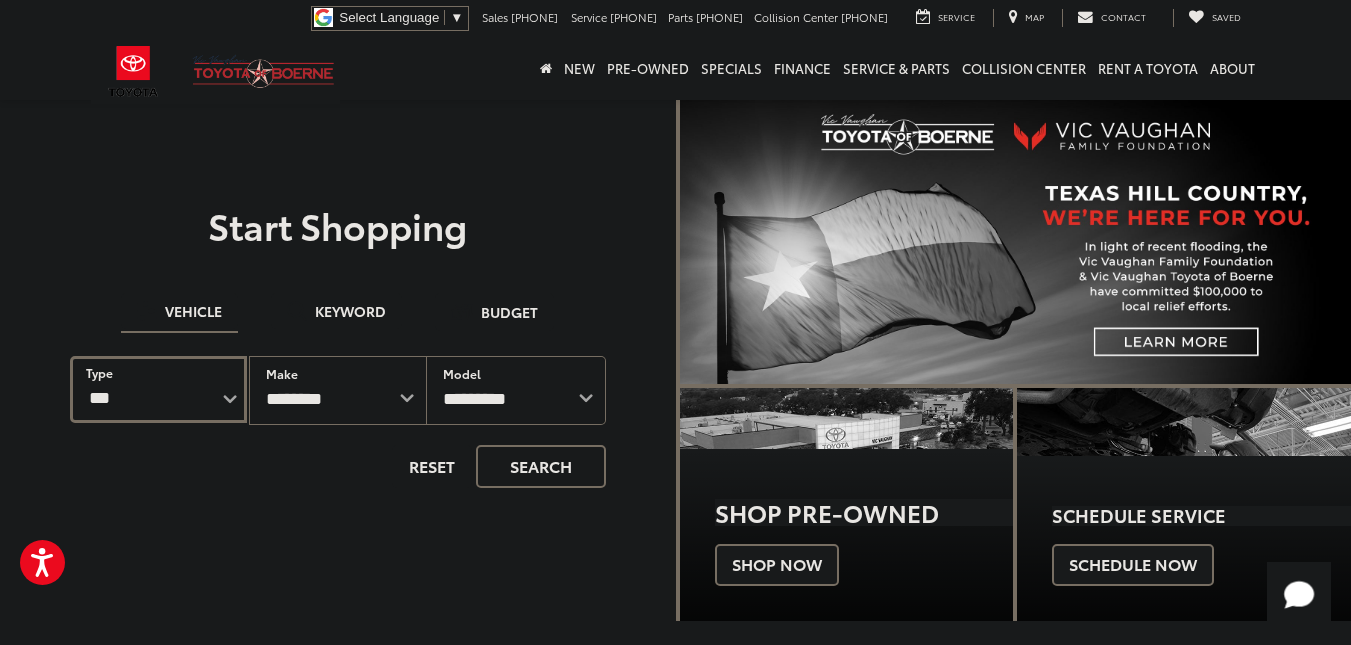 click on "***
***
****
*********" at bounding box center (158, 389) 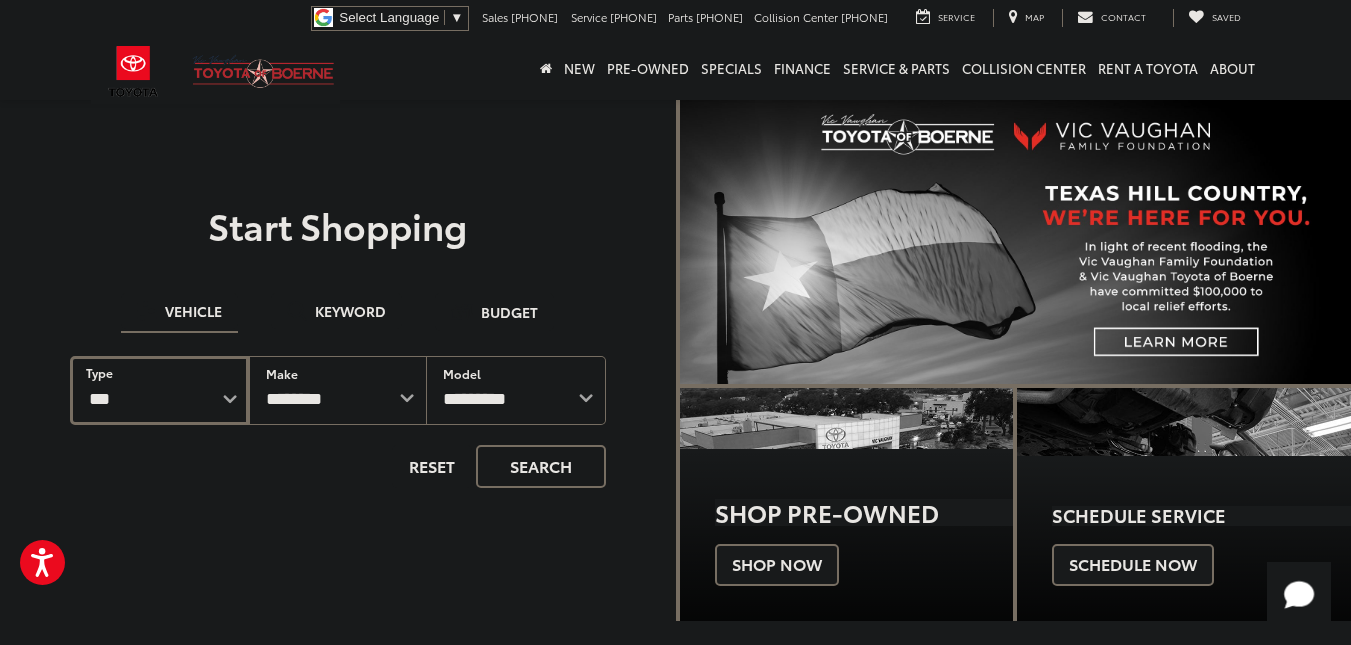 select on "******" 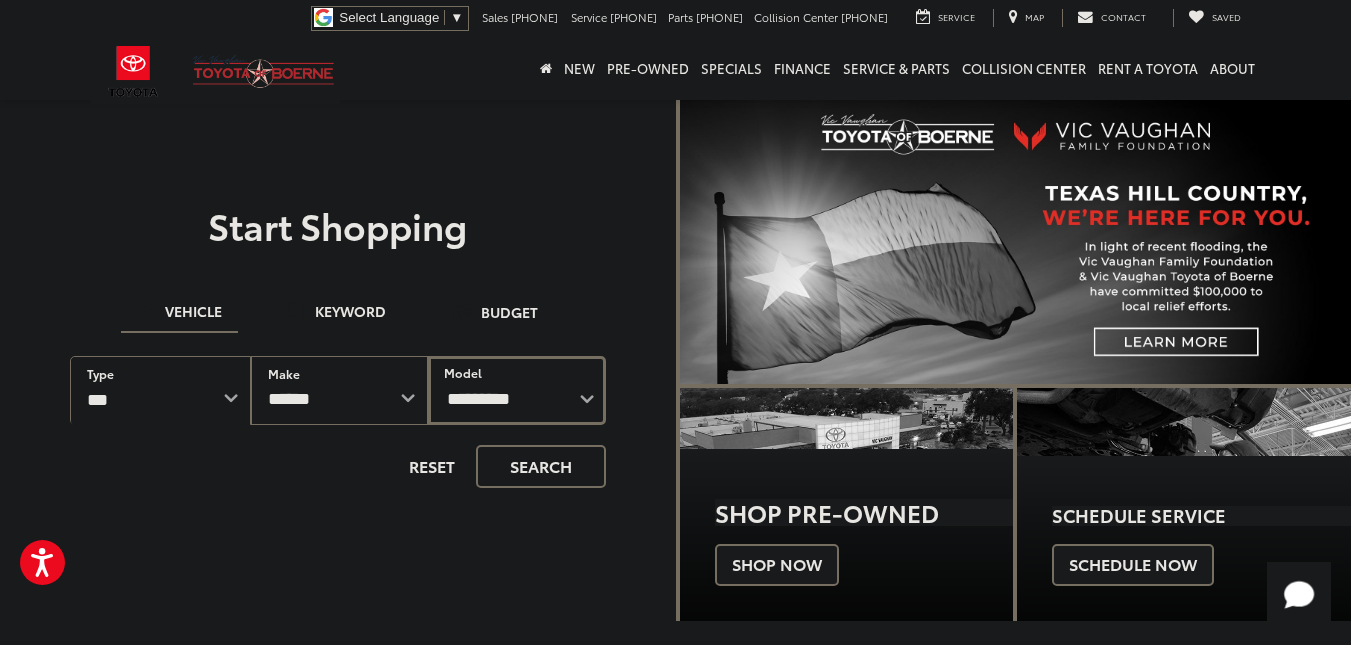 click on "**********" at bounding box center (517, 390) 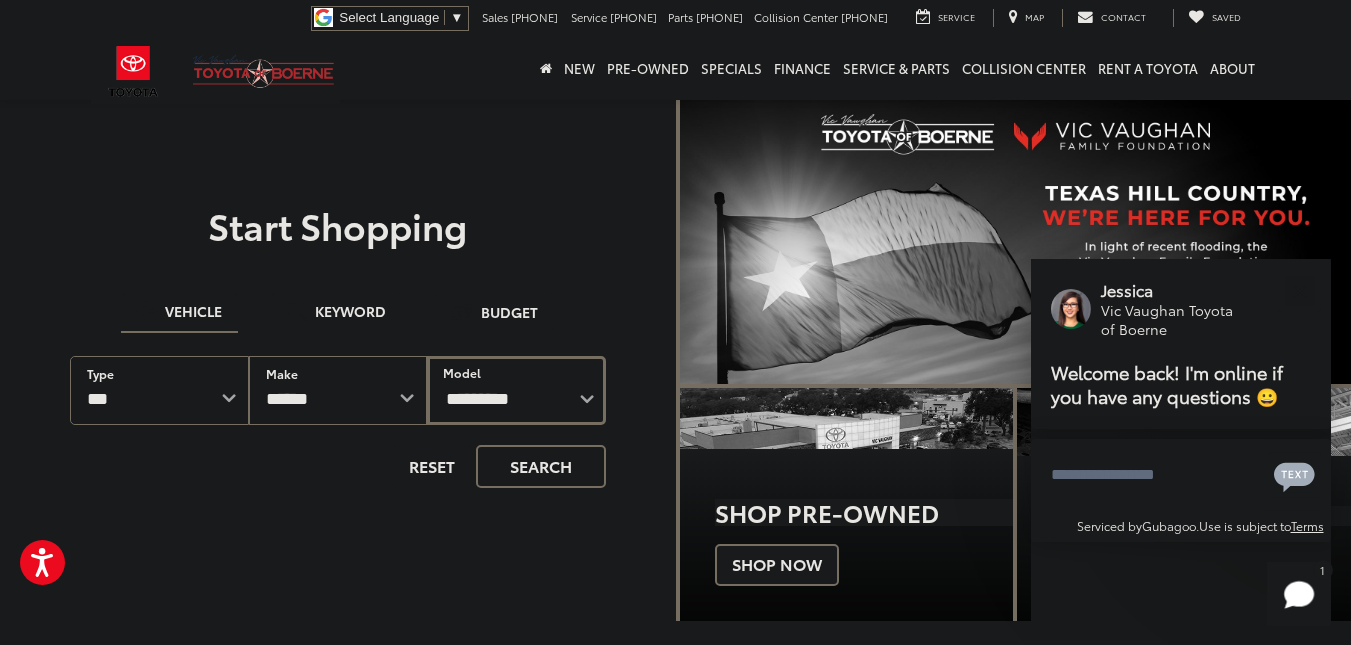 select on "*****" 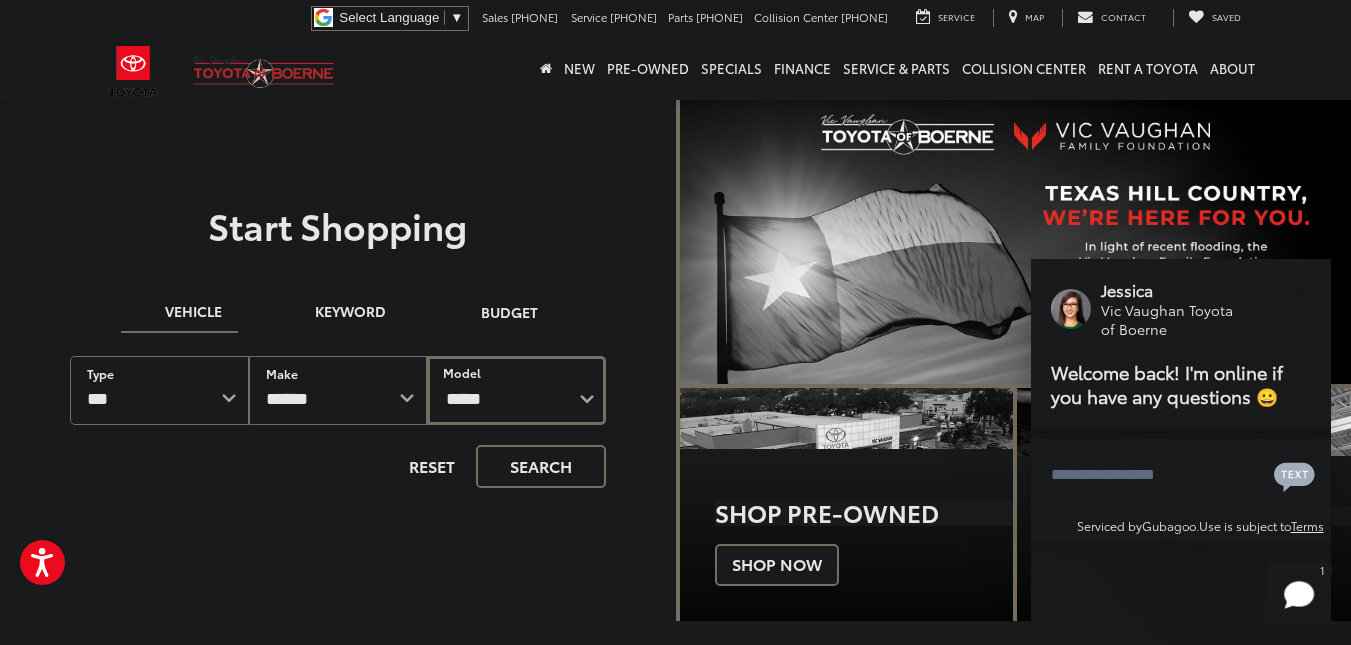 click on "**********" at bounding box center [516, 390] 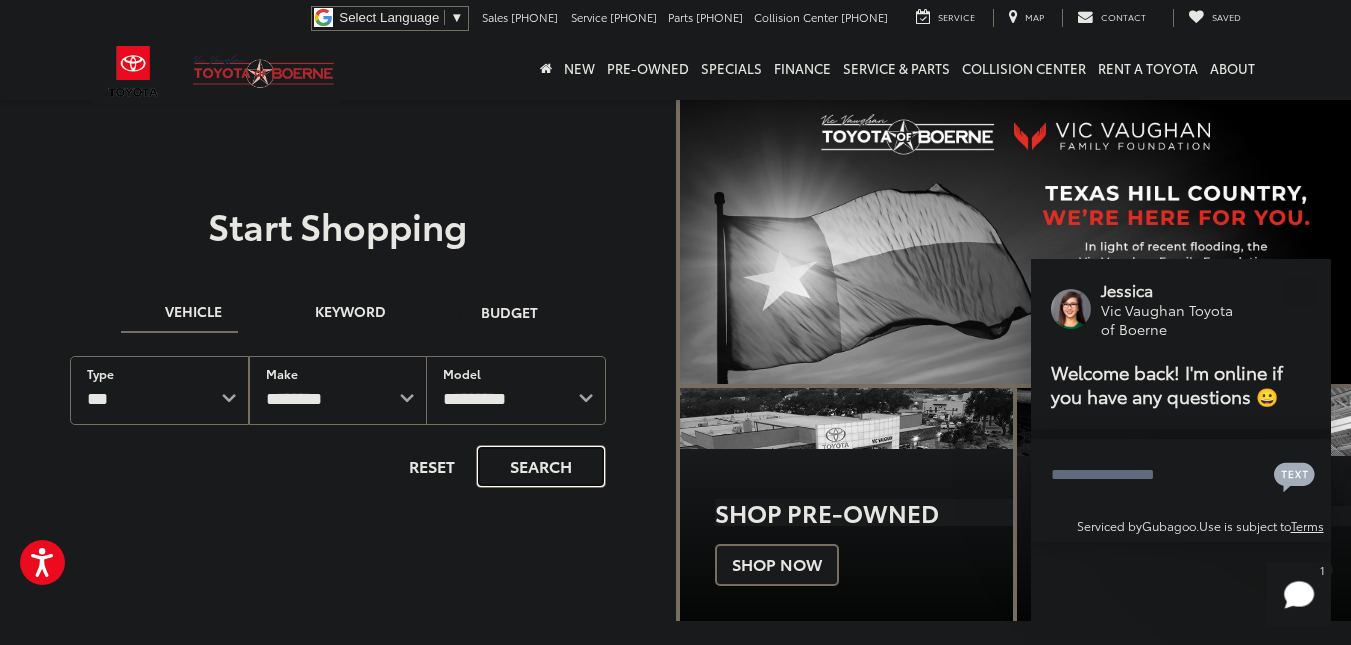 click on "Search" at bounding box center (541, 466) 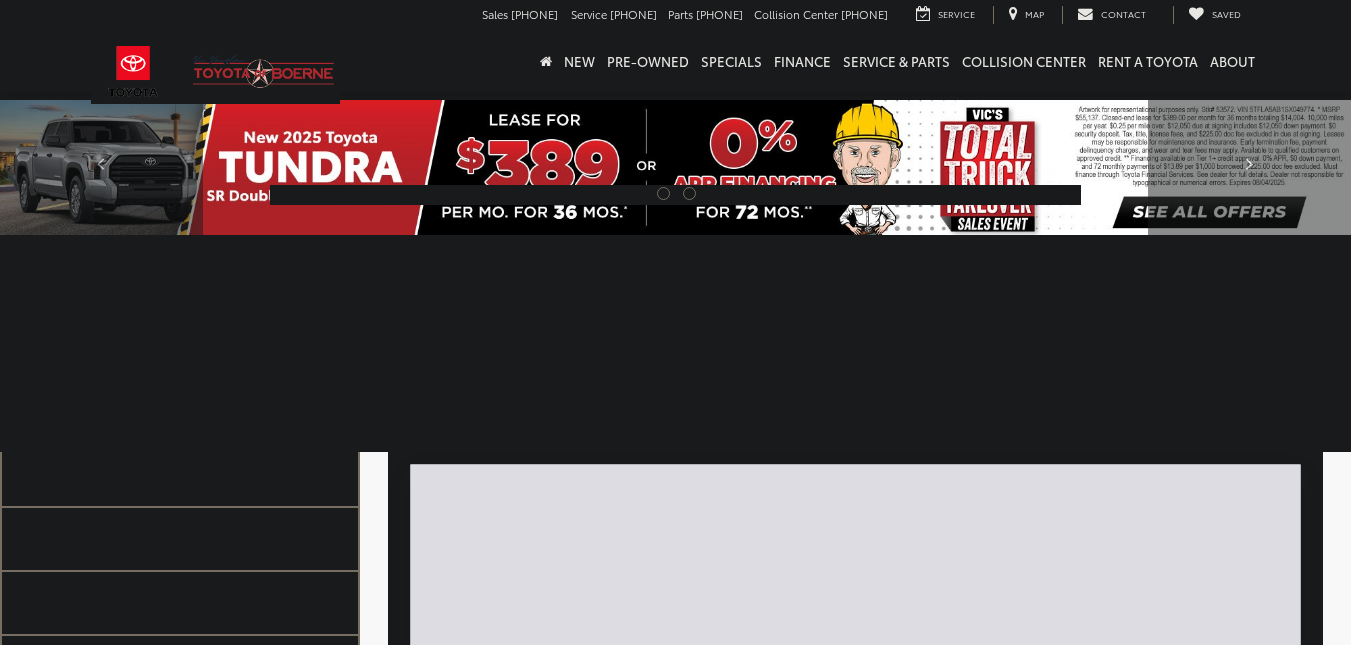 scroll, scrollTop: 0, scrollLeft: 0, axis: both 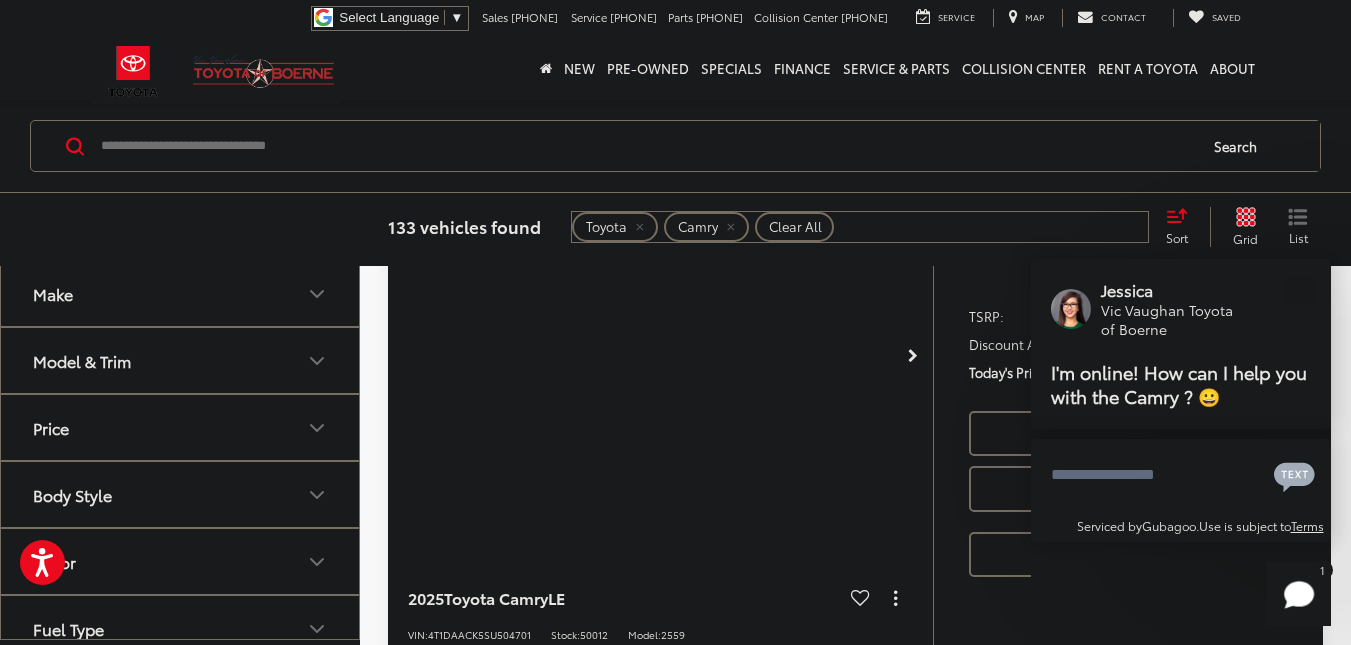 click on "Body Style" at bounding box center (181, 494) 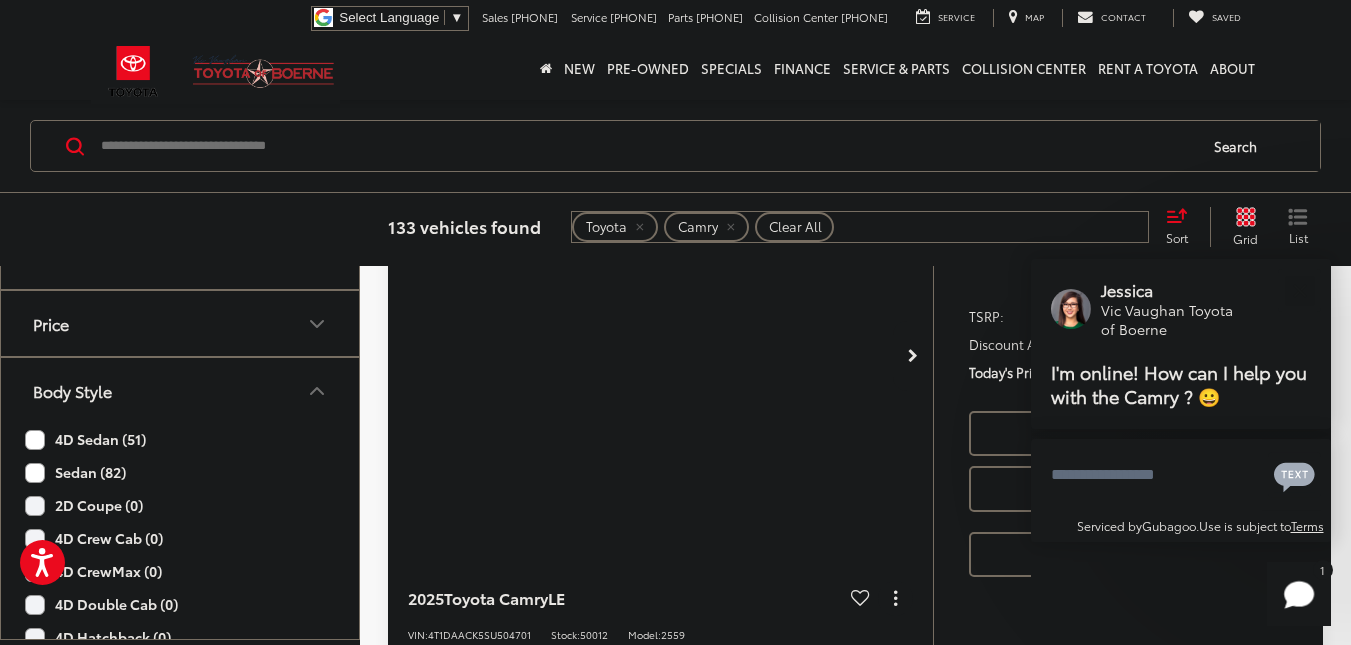 scroll, scrollTop: 0, scrollLeft: 0, axis: both 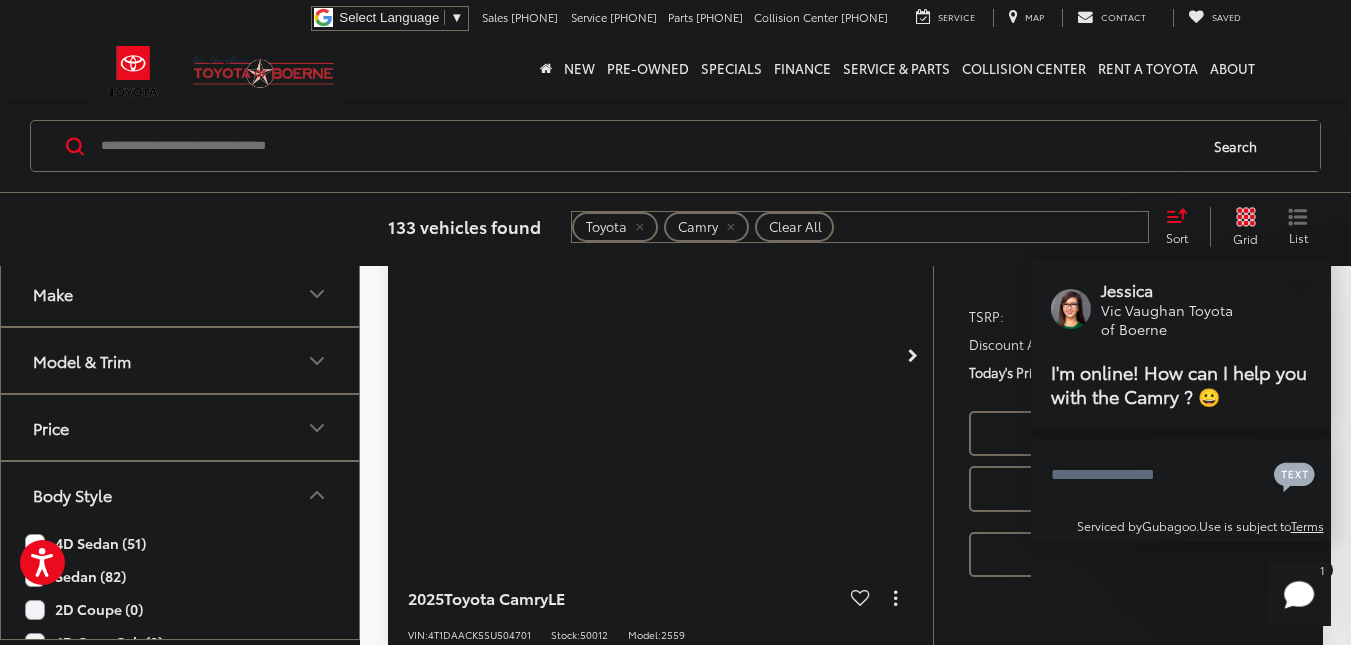 click on "Model & Trim" at bounding box center (181, 360) 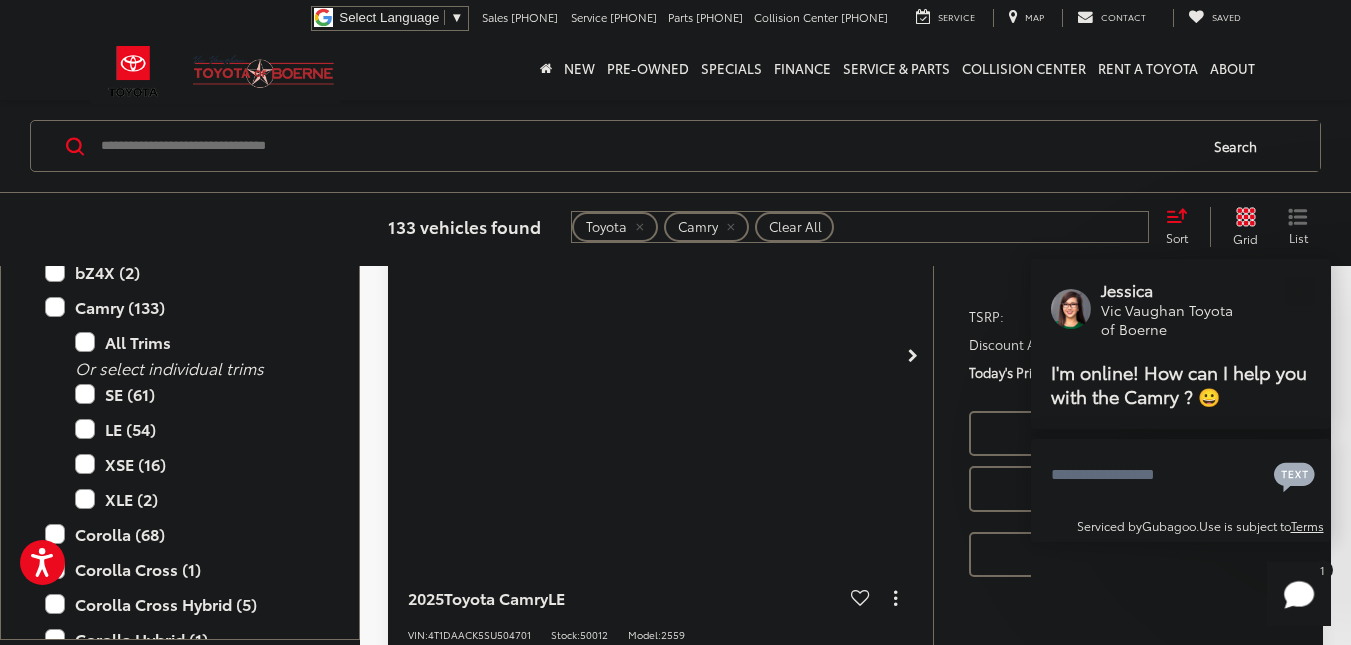 scroll, scrollTop: 226, scrollLeft: 0, axis: vertical 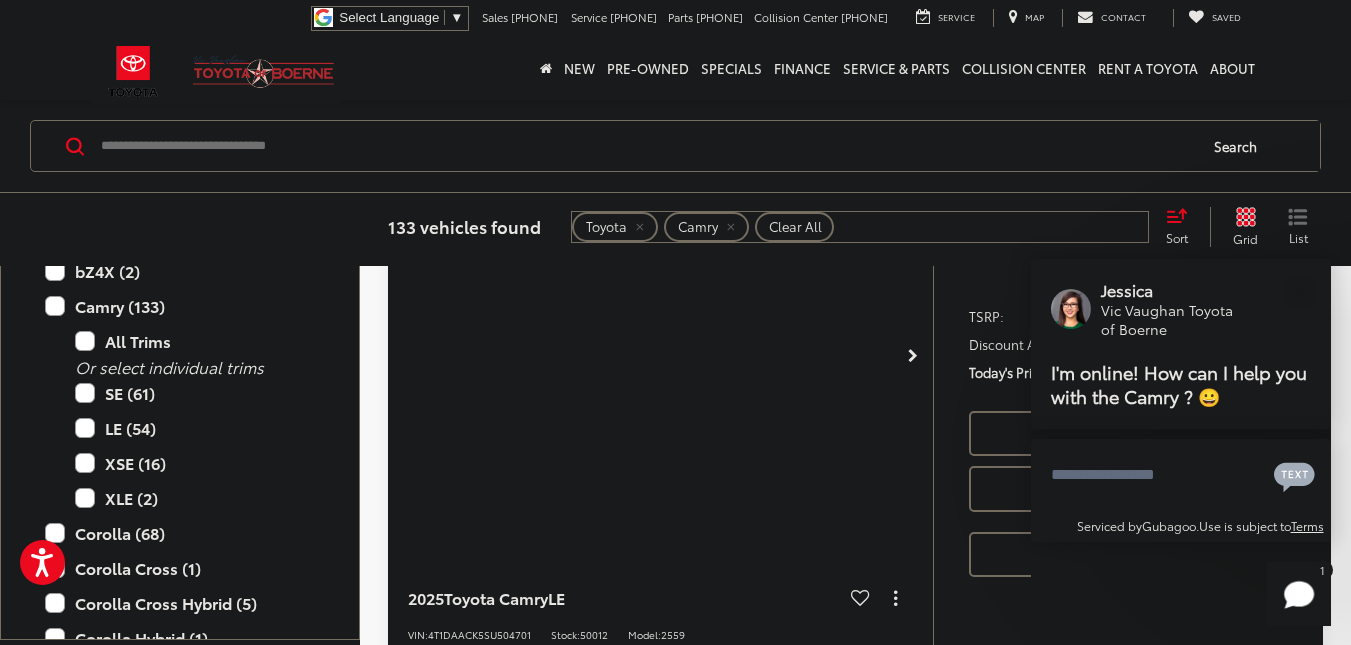 click on "XLE (2)" at bounding box center (195, 498) 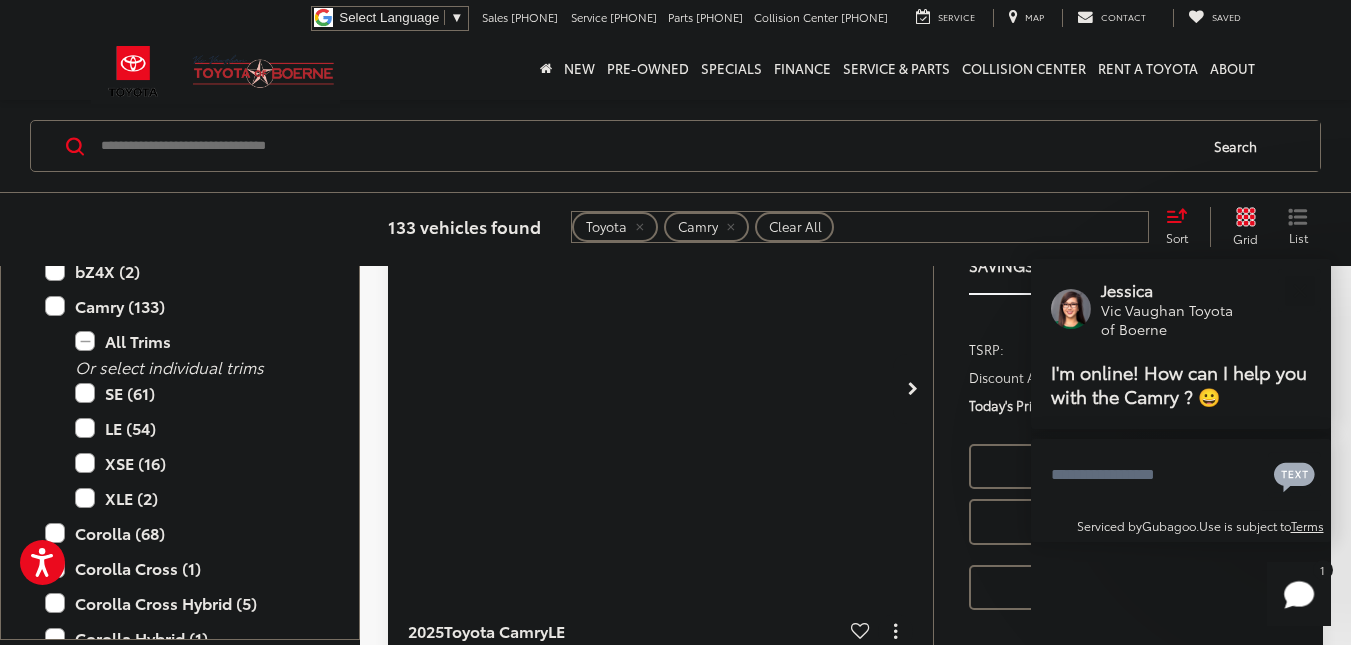 scroll, scrollTop: 165, scrollLeft: 0, axis: vertical 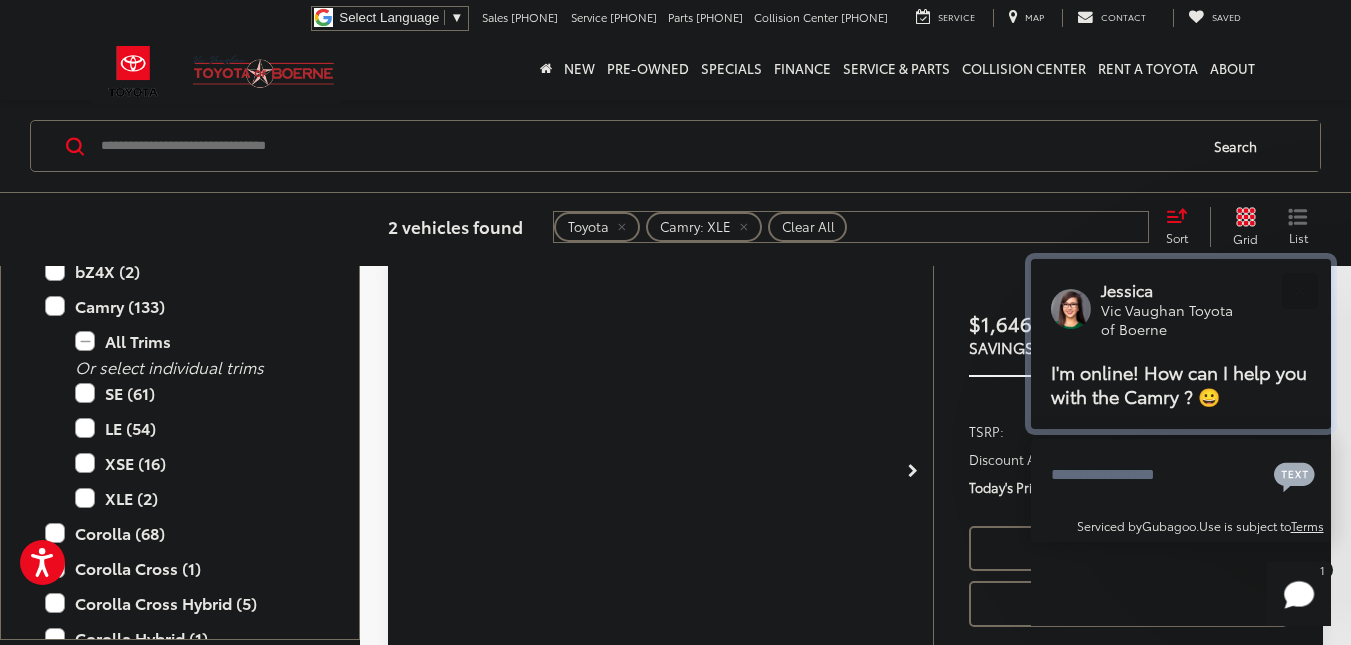 click at bounding box center [1299, 290] 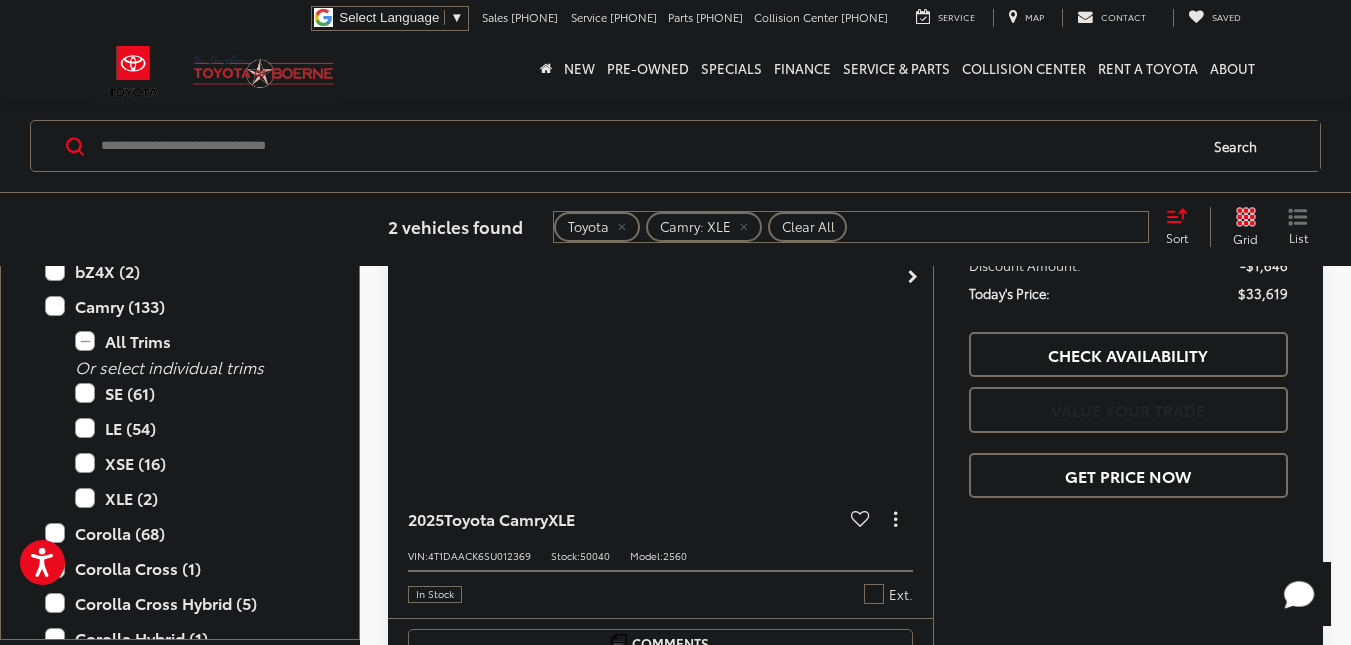 scroll, scrollTop: 373, scrollLeft: 0, axis: vertical 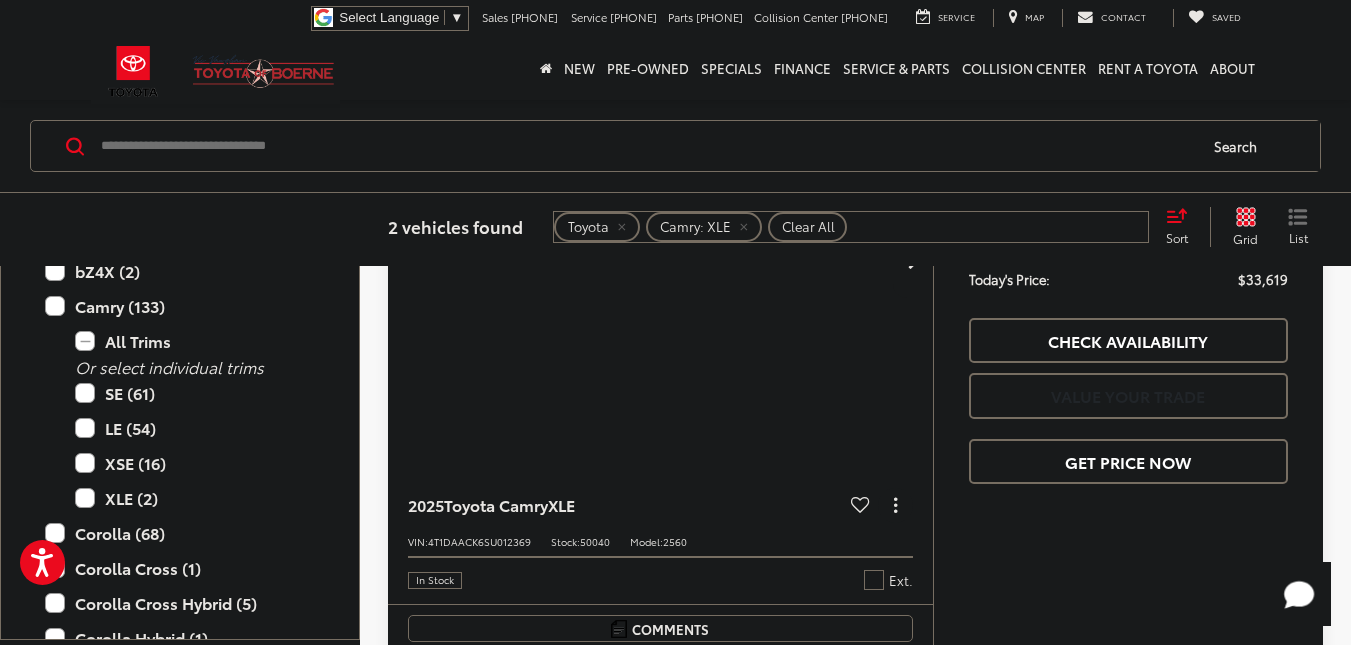 click at bounding box center (661, 263) 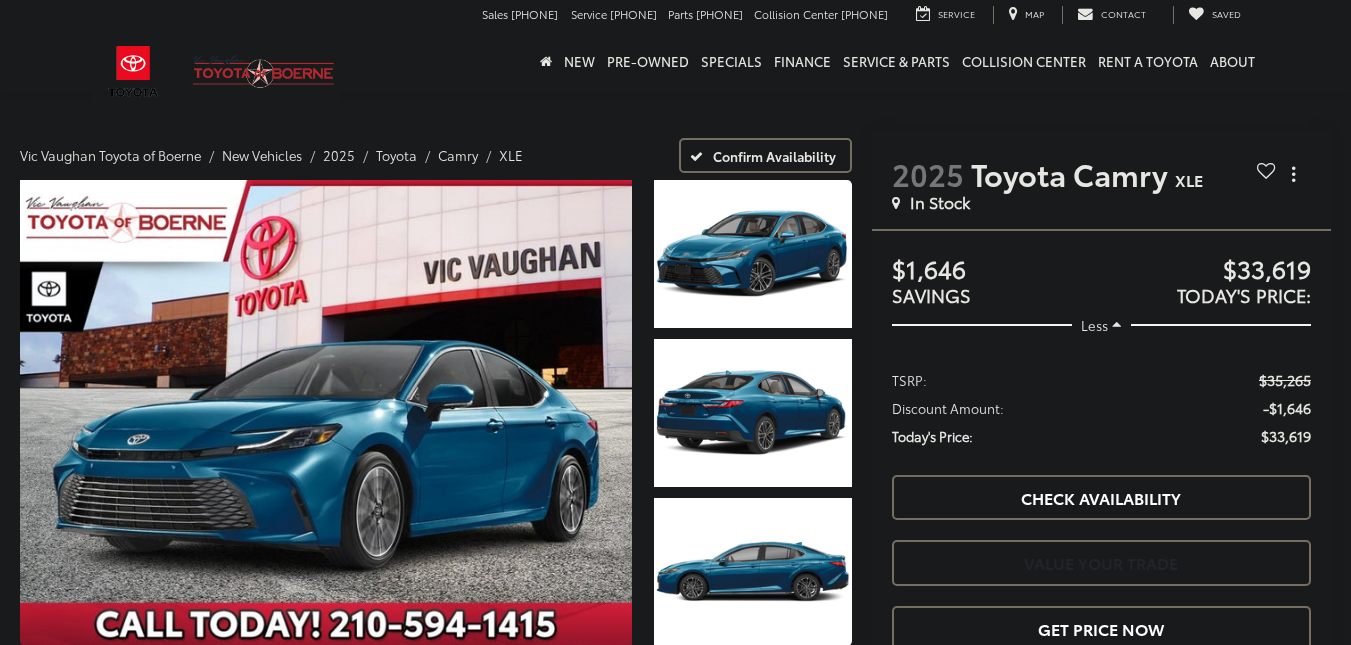 scroll, scrollTop: 0, scrollLeft: 0, axis: both 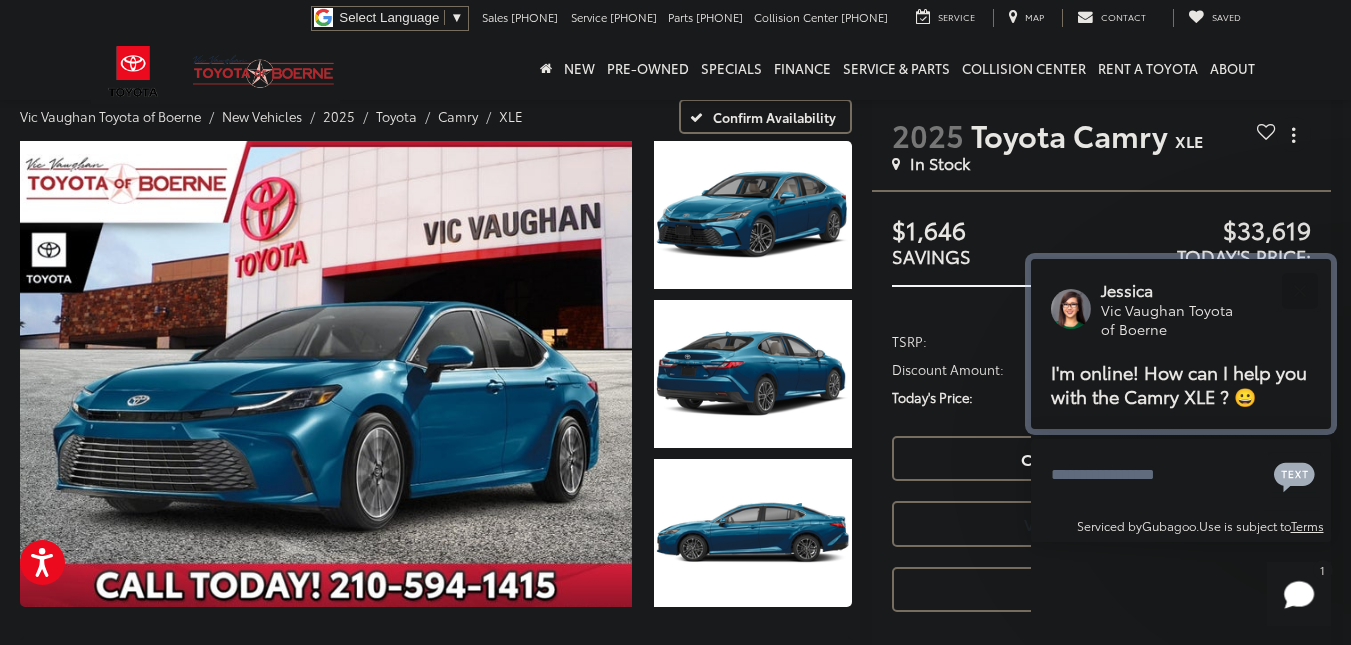 click at bounding box center [1299, 290] 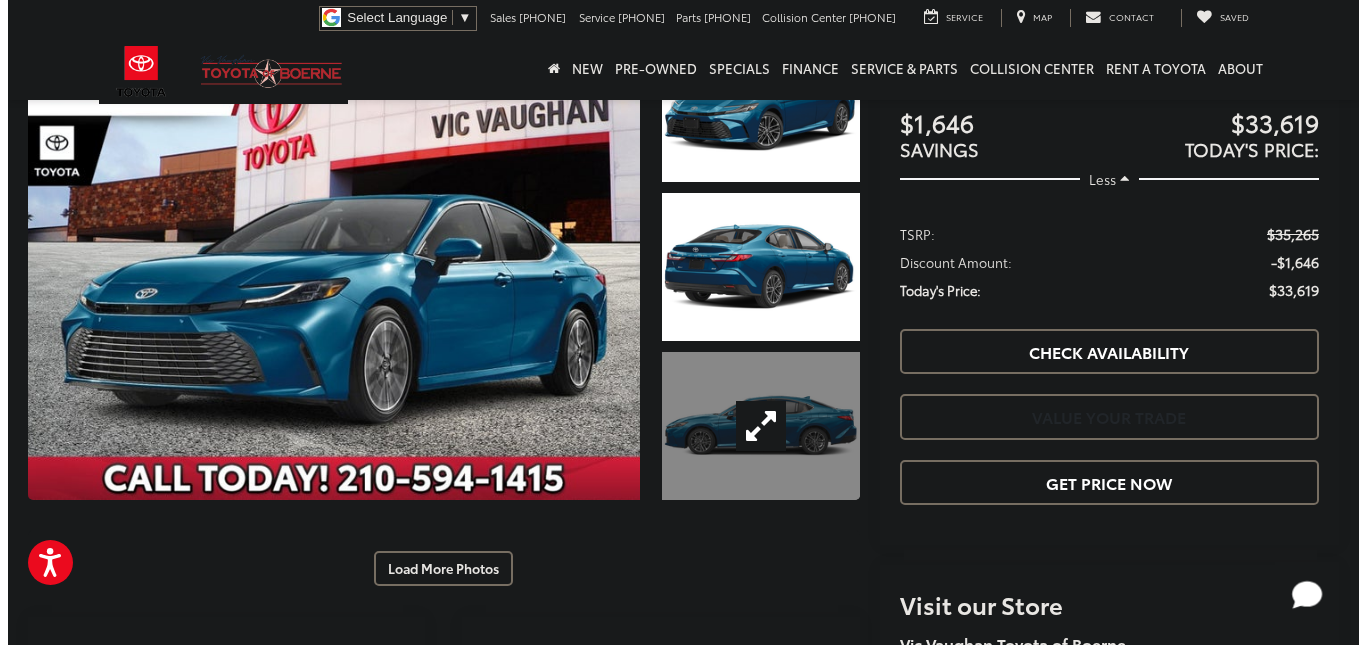 scroll, scrollTop: 156, scrollLeft: 0, axis: vertical 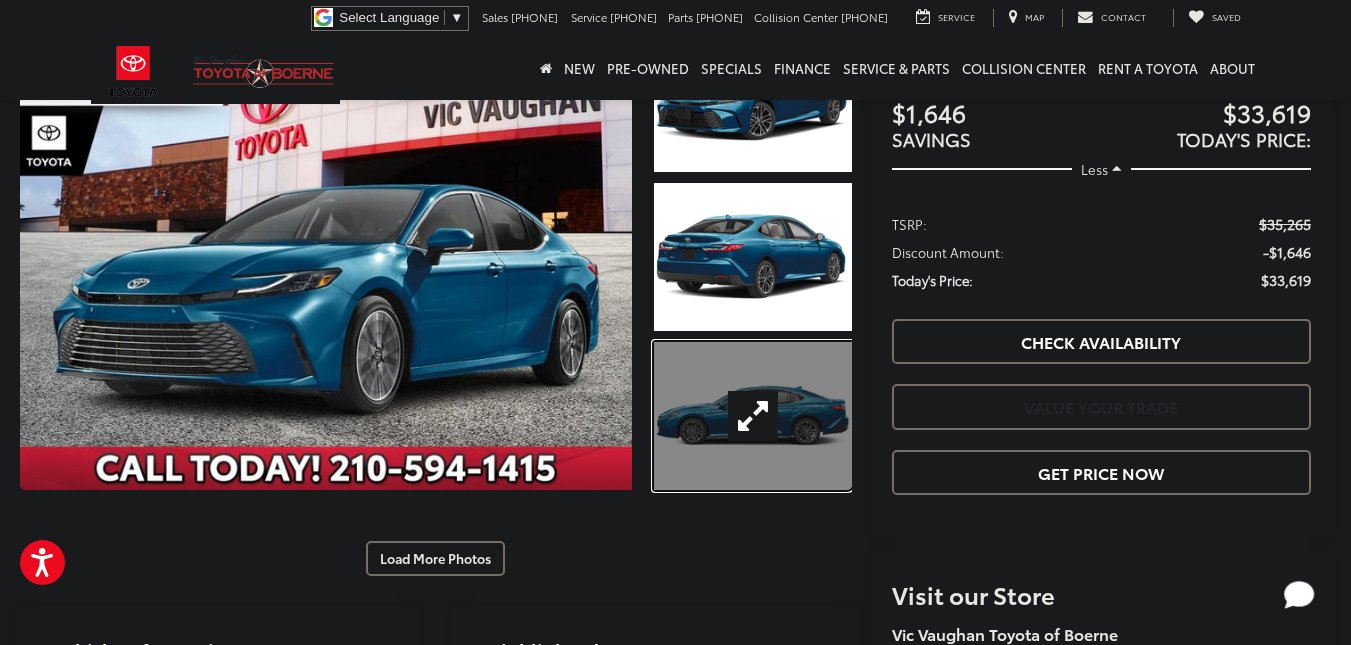 click at bounding box center [752, 416] 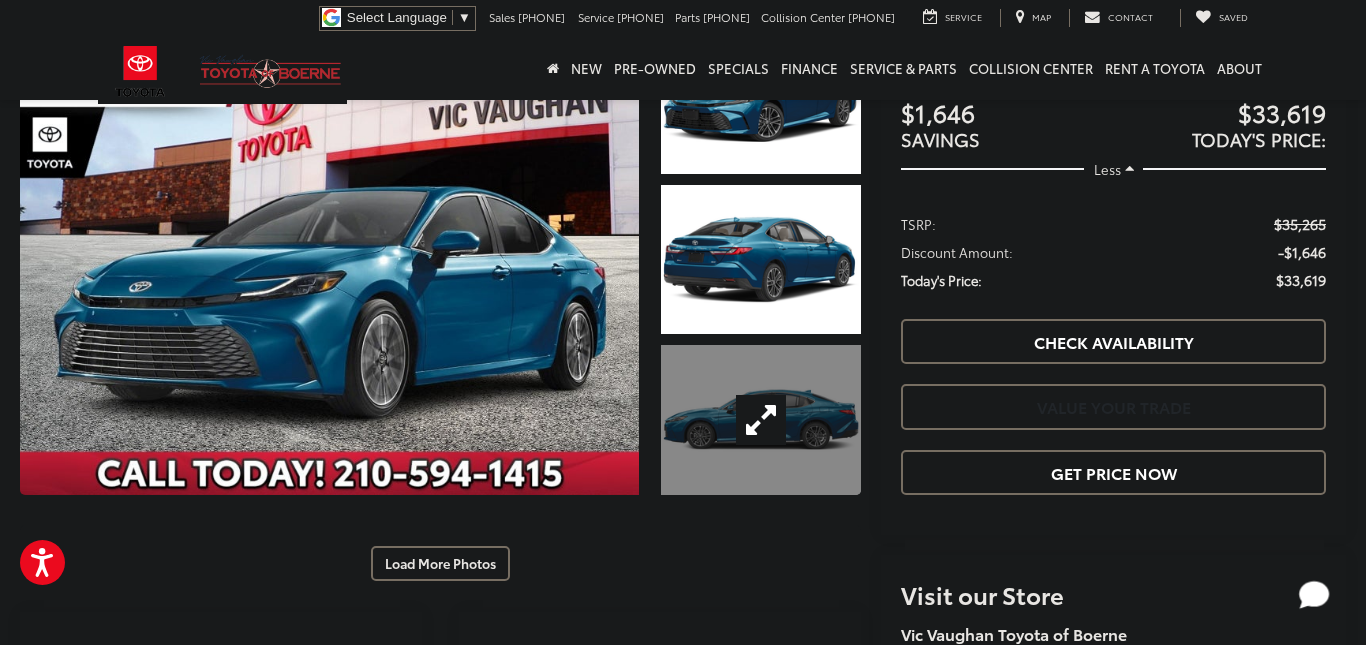 scroll, scrollTop: 479, scrollLeft: 0, axis: vertical 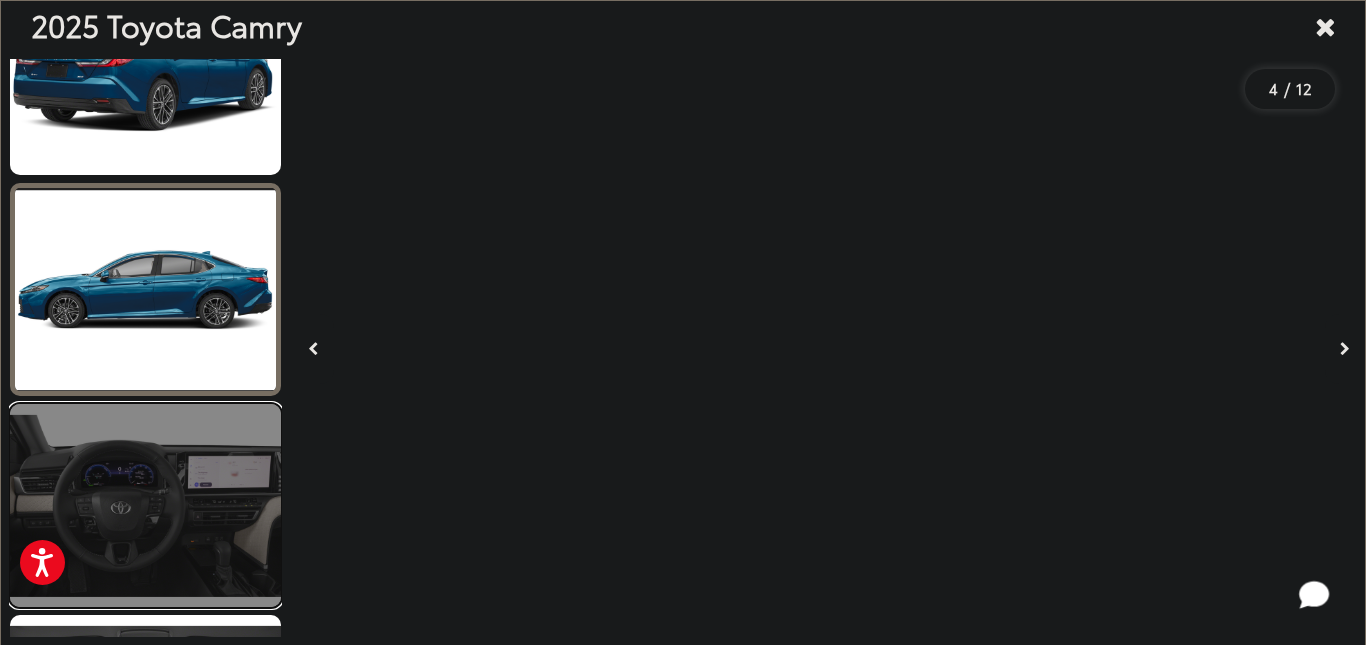 click at bounding box center (145, 505) 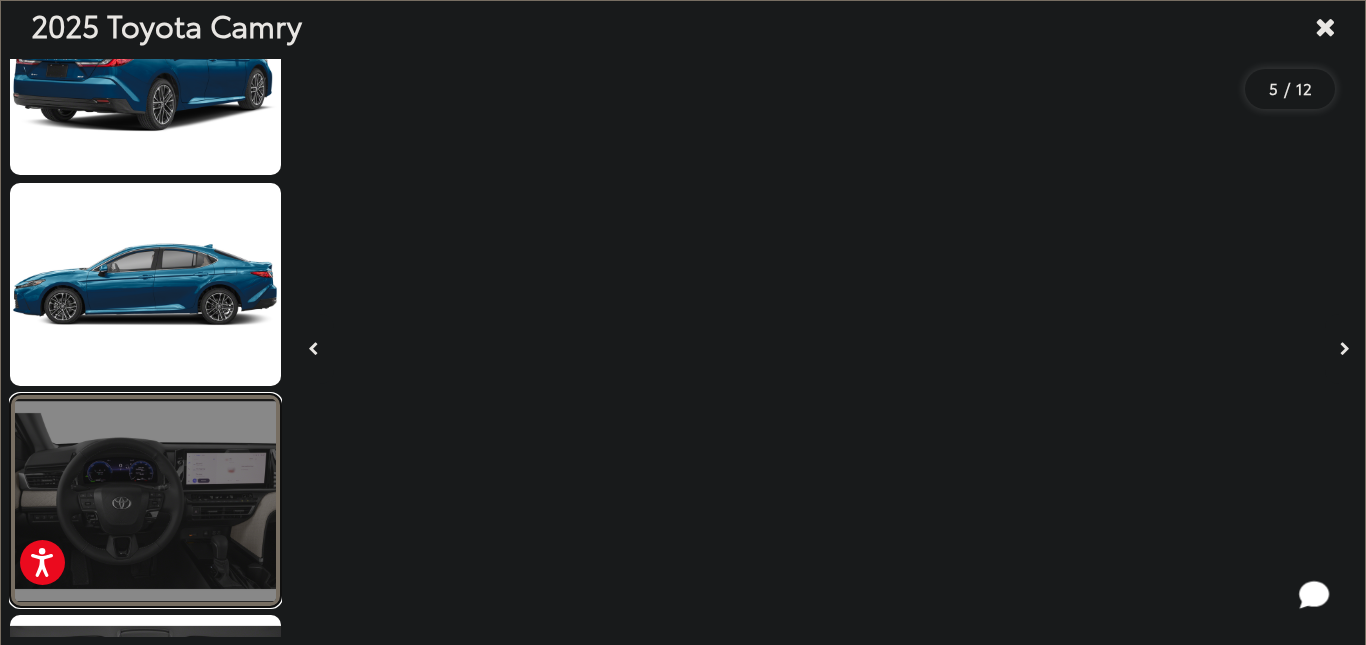 scroll, scrollTop: 0, scrollLeft: 3565, axis: horizontal 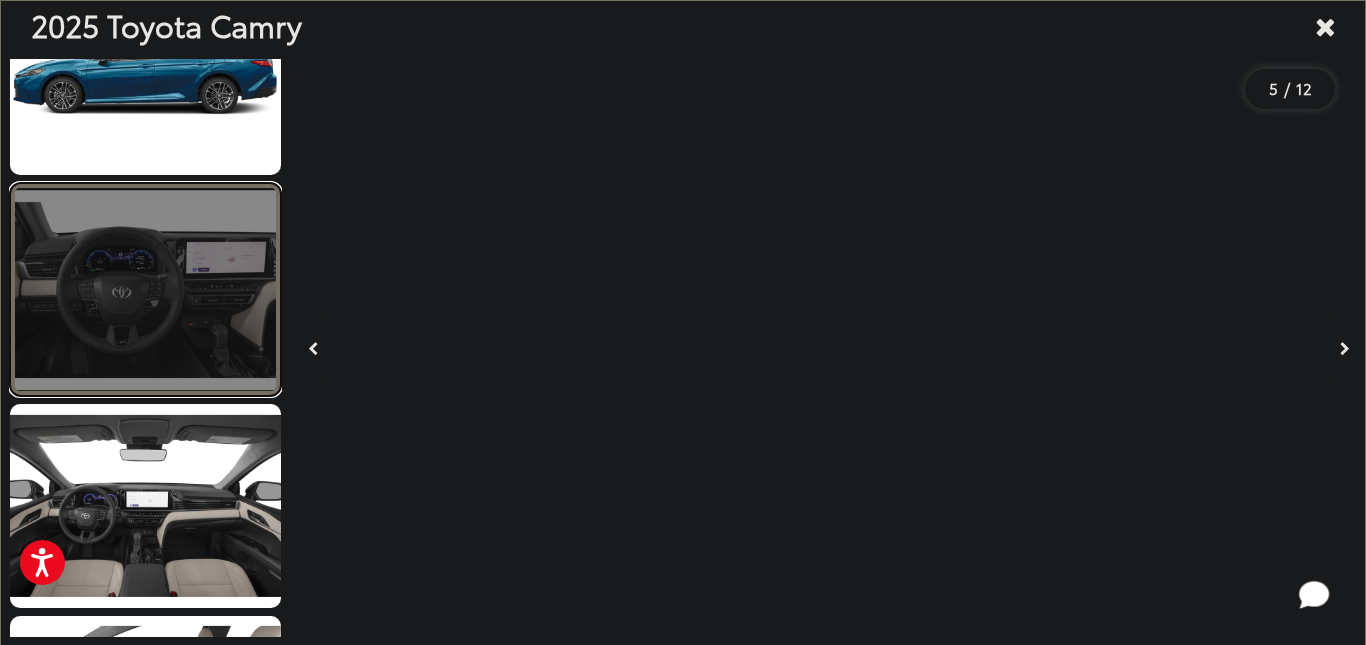 click at bounding box center [145, 289] 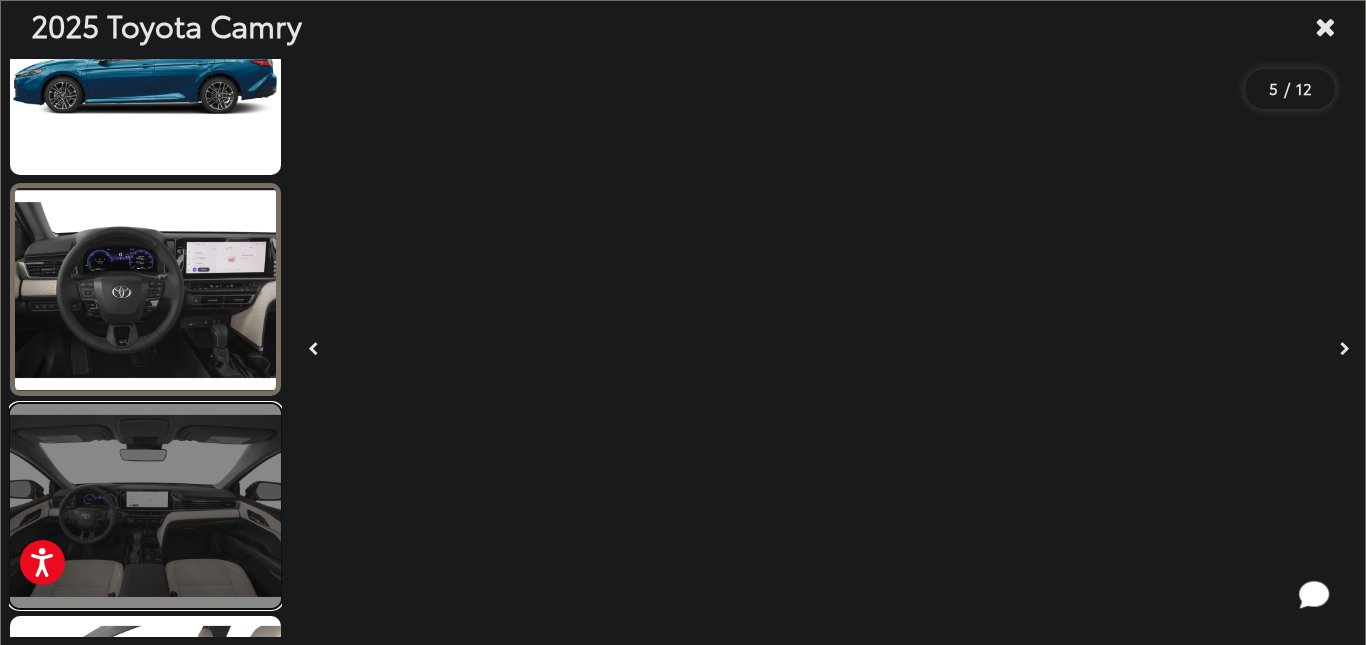 click at bounding box center (145, 505) 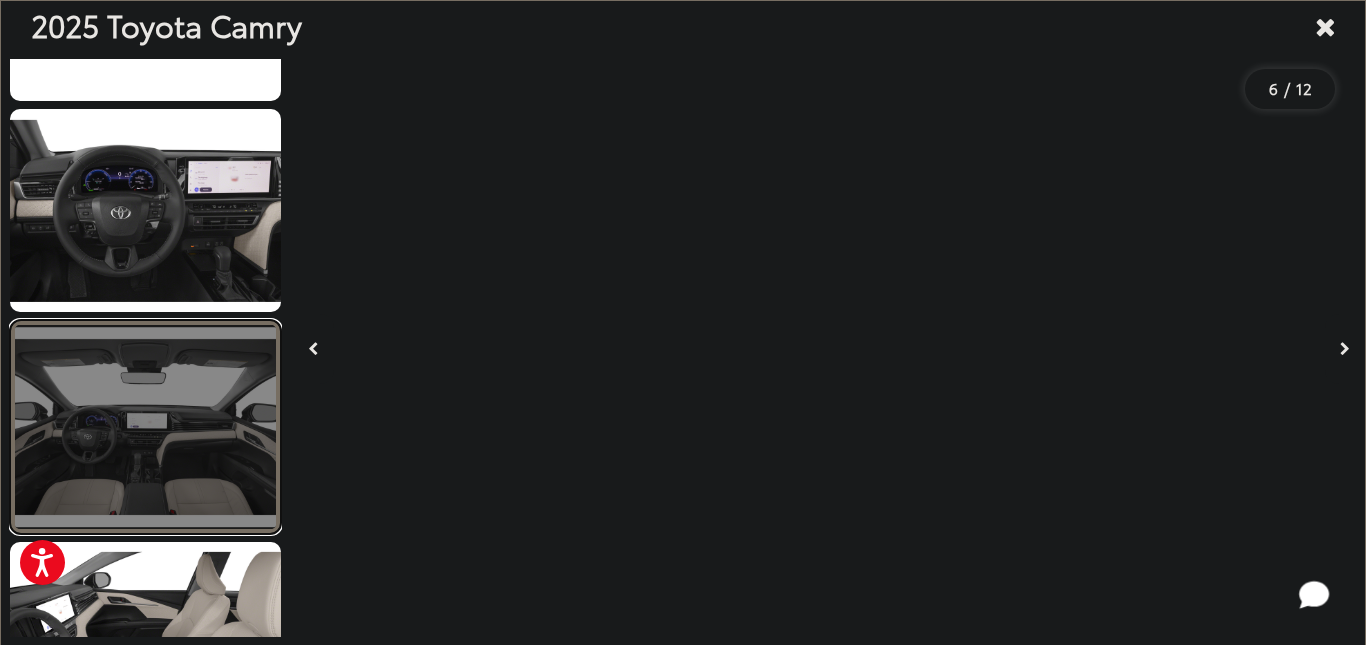 scroll, scrollTop: 927, scrollLeft: 0, axis: vertical 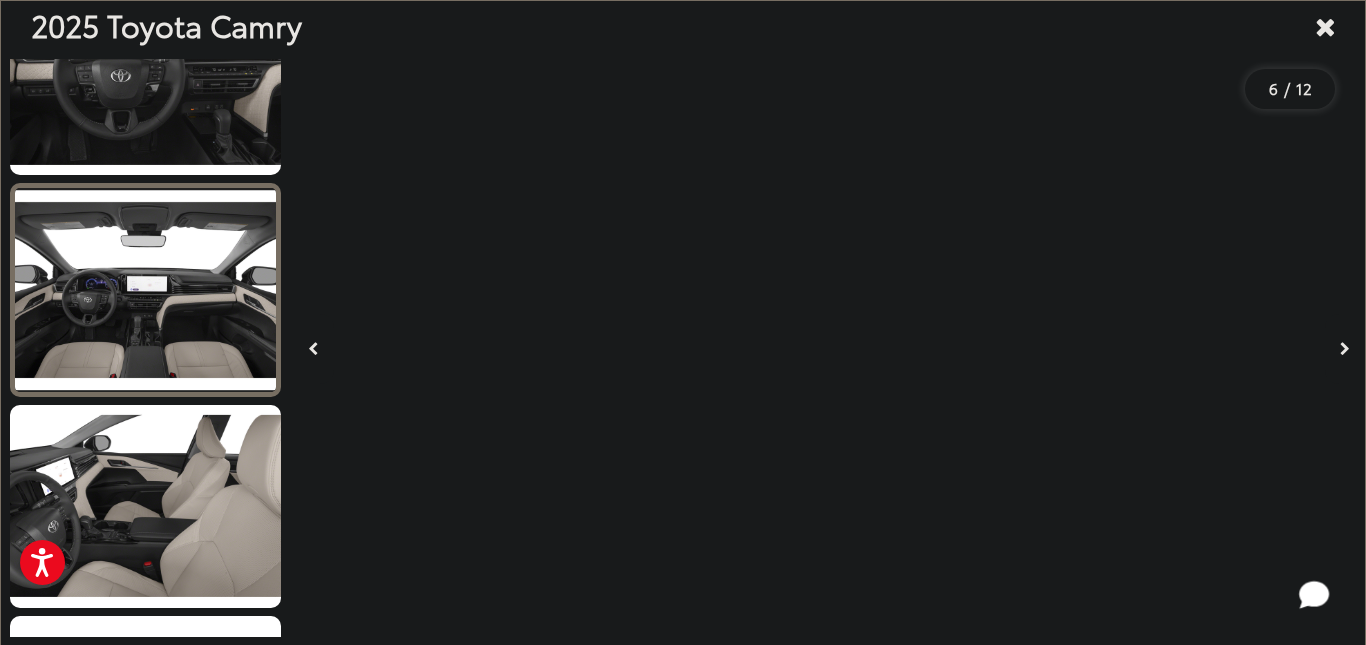 click on "2025   Toyota Camry" at bounding box center (683, 26) 